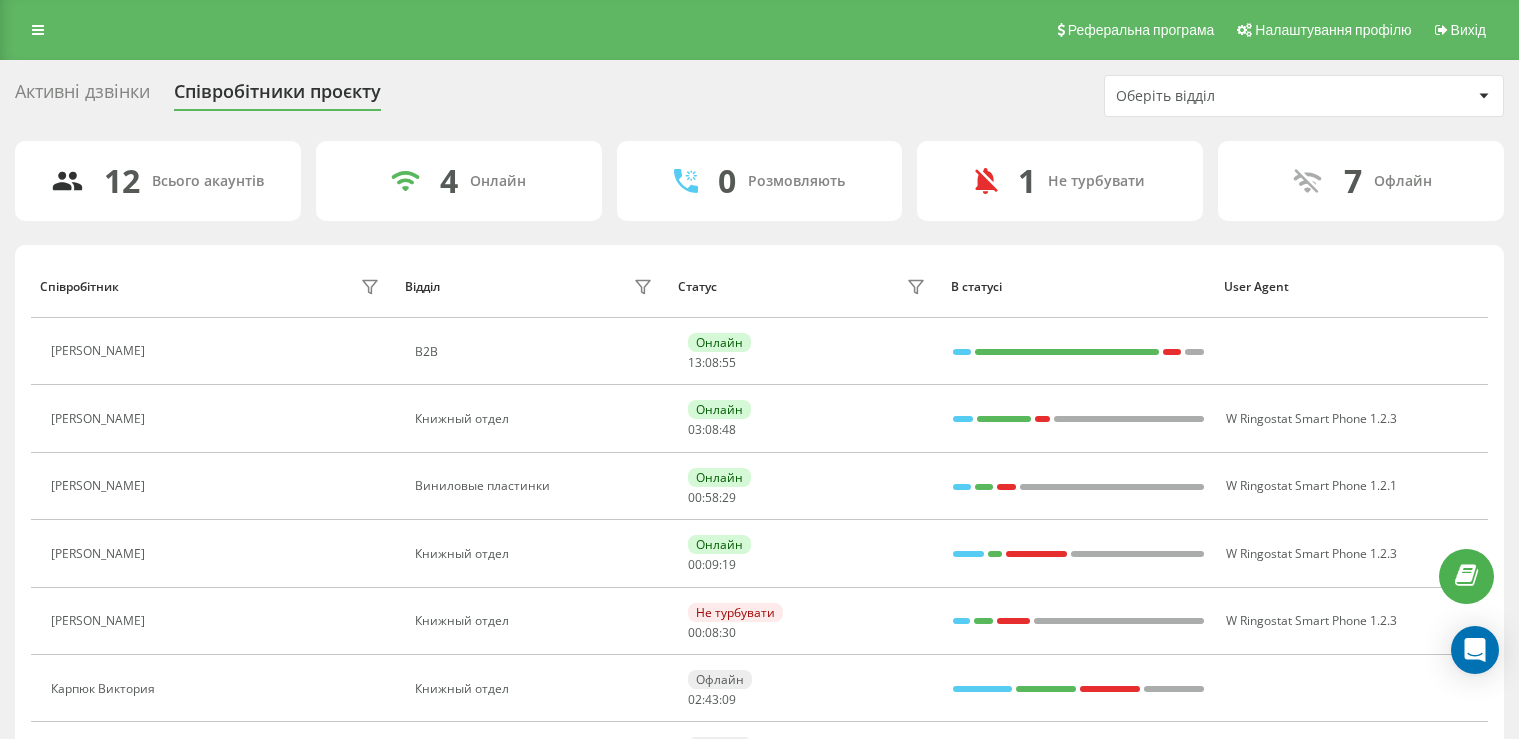 scroll, scrollTop: 0, scrollLeft: 0, axis: both 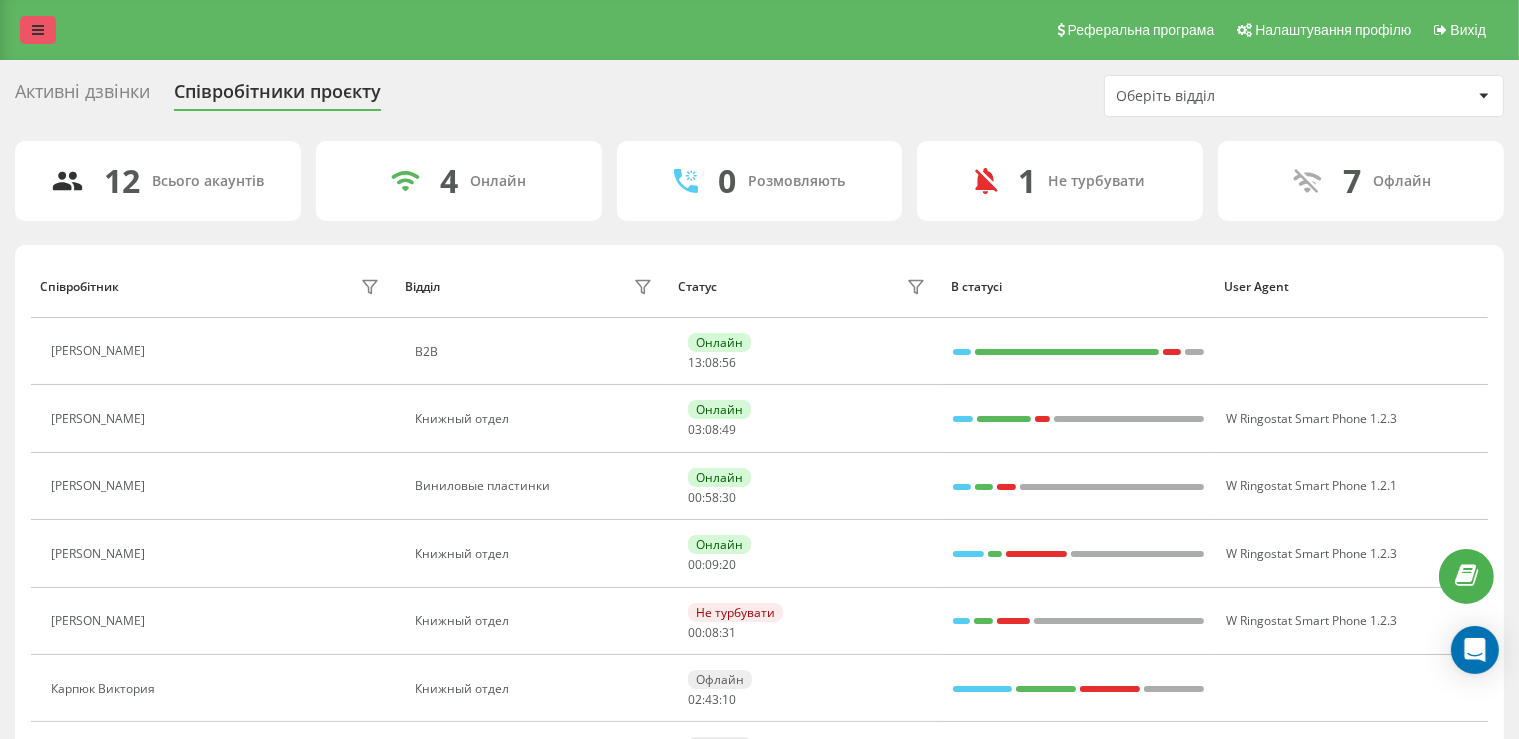 click at bounding box center [38, 30] 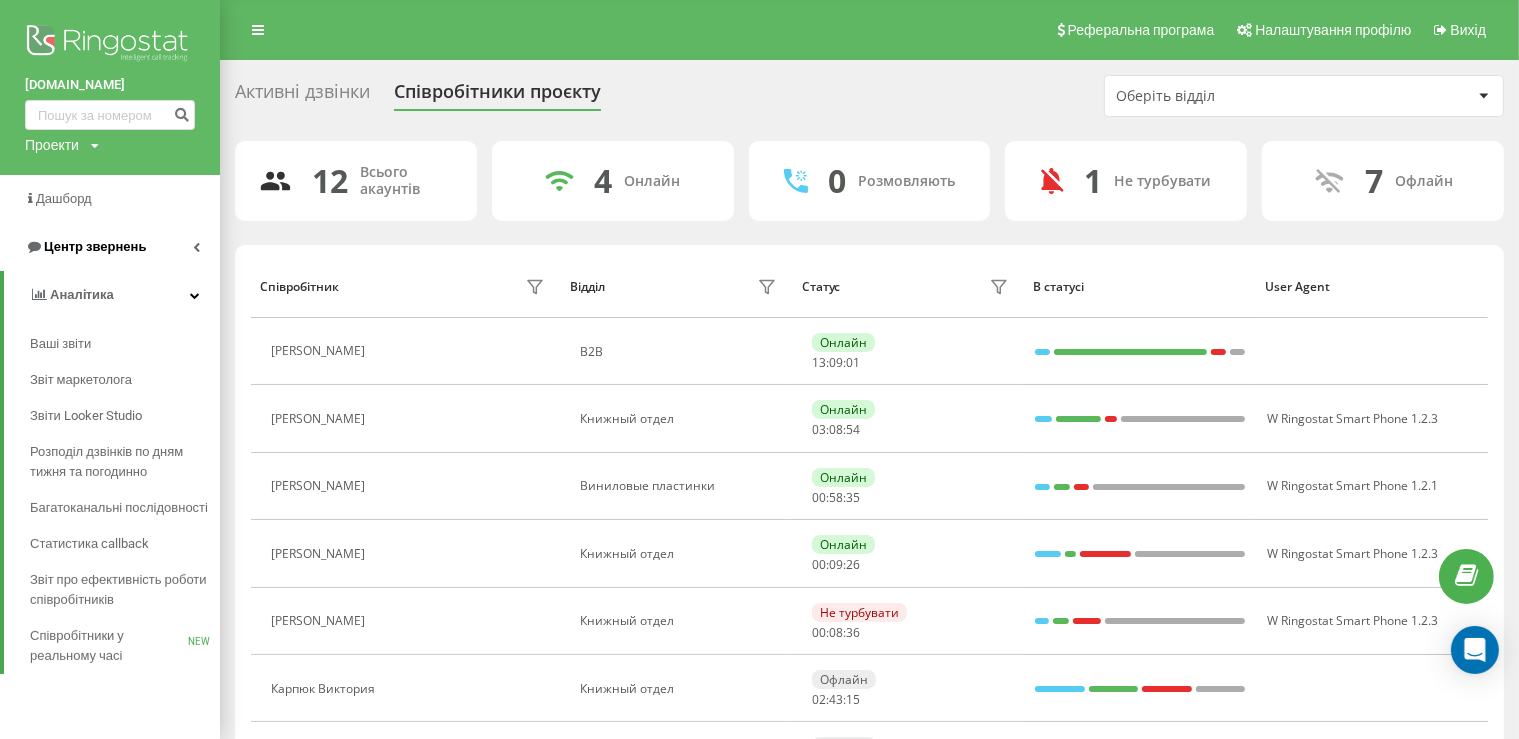 click on "Центр звернень" at bounding box center [95, 246] 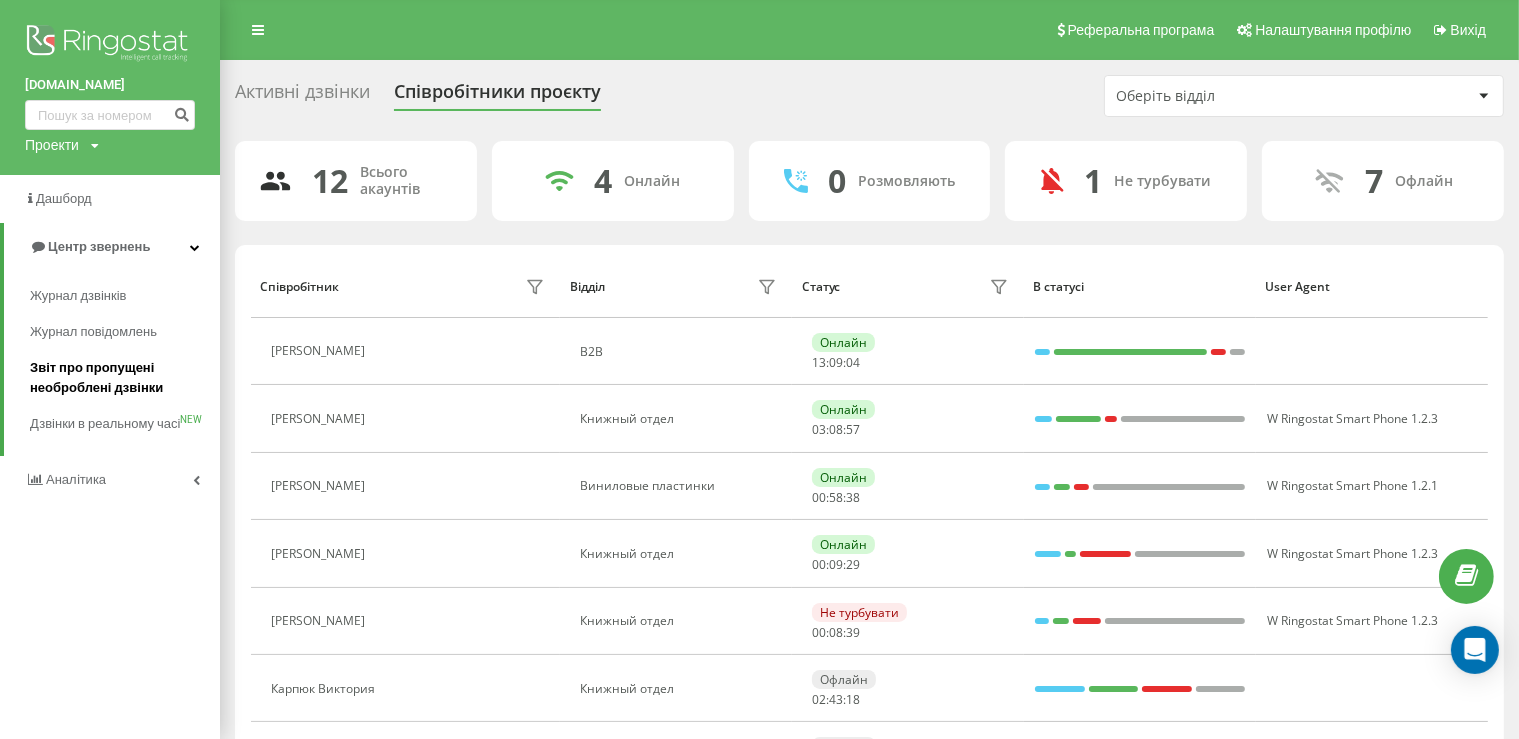 click on "Звіт про пропущені необроблені дзвінки" at bounding box center [120, 378] 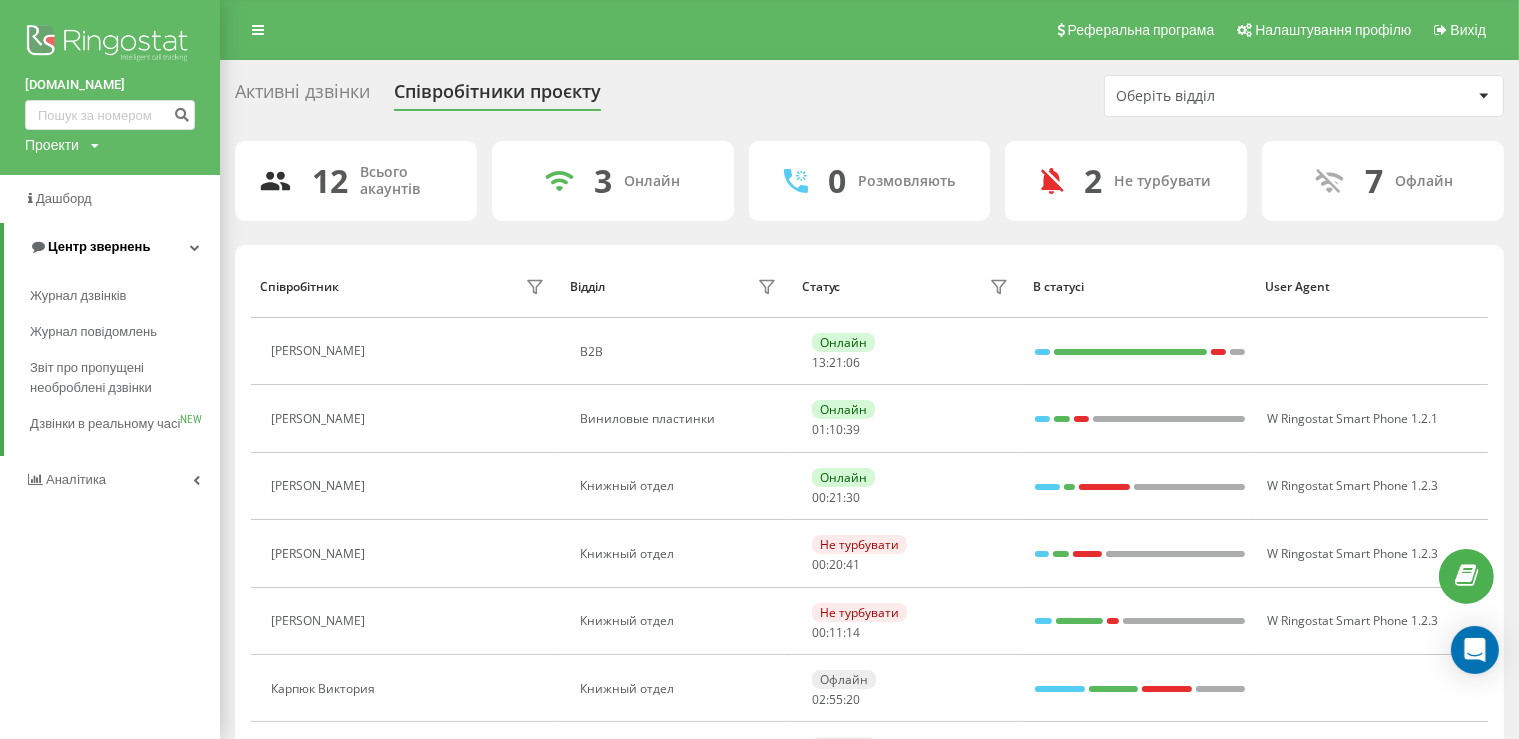 click on "Центр звернень" at bounding box center [112, 247] 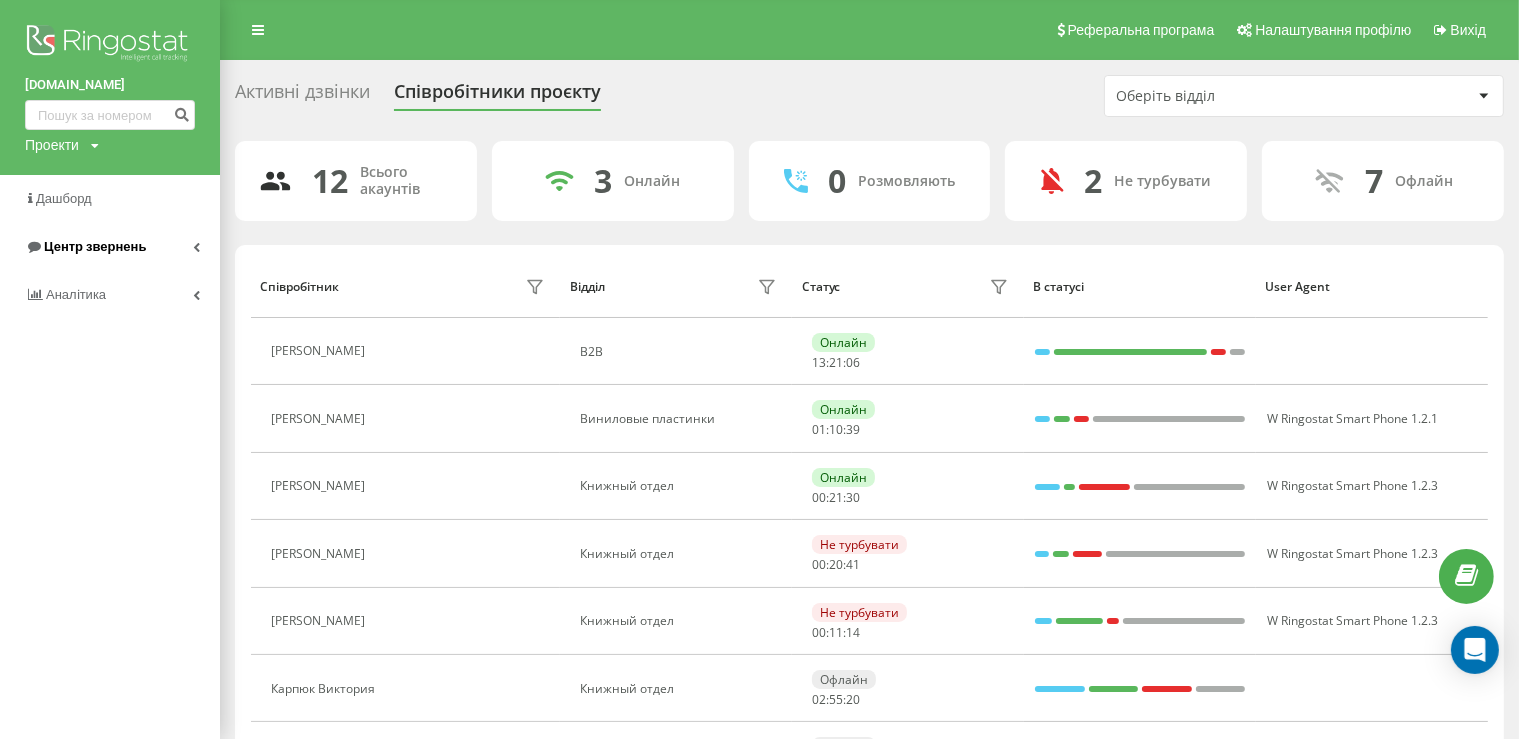 click on "Центр звернень" at bounding box center (95, 246) 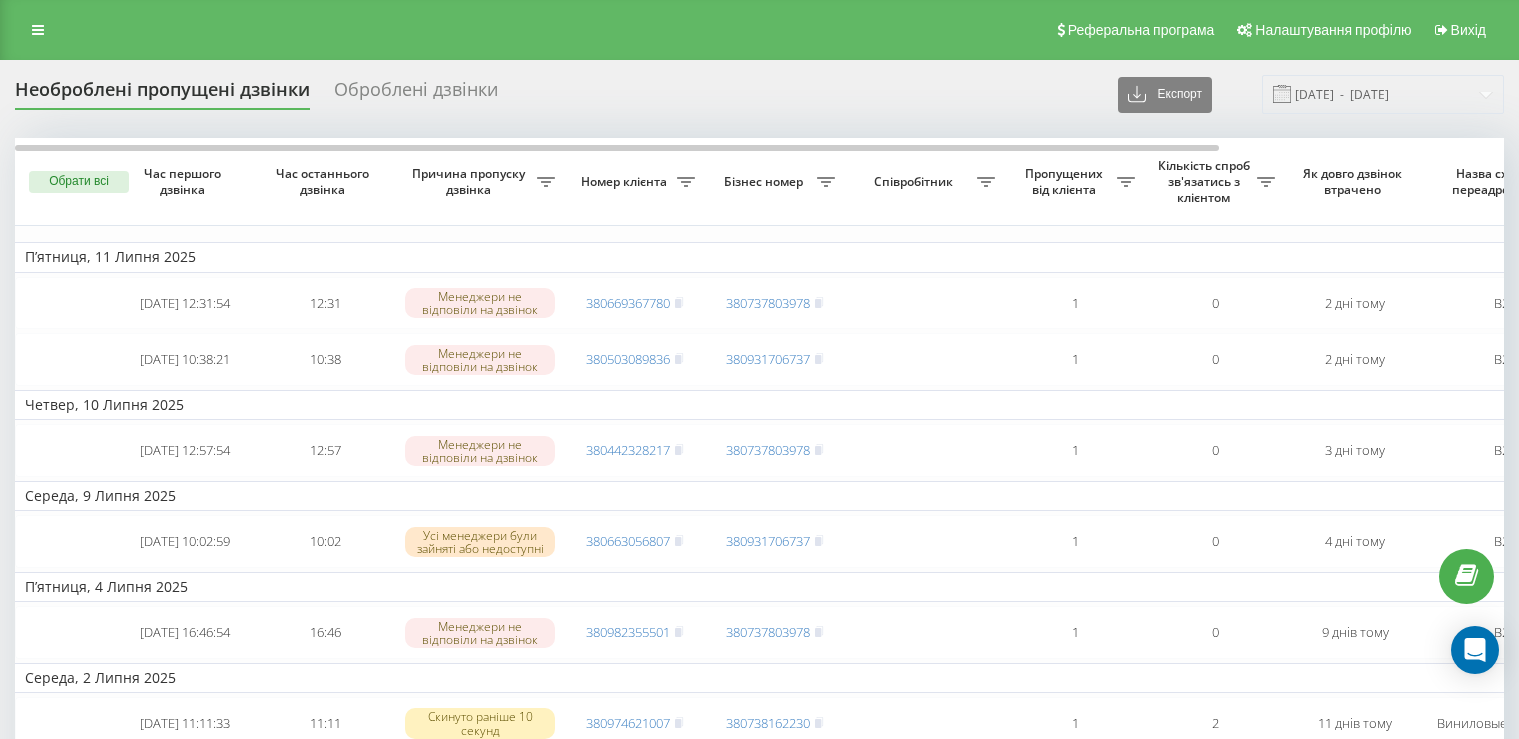 scroll, scrollTop: 0, scrollLeft: 0, axis: both 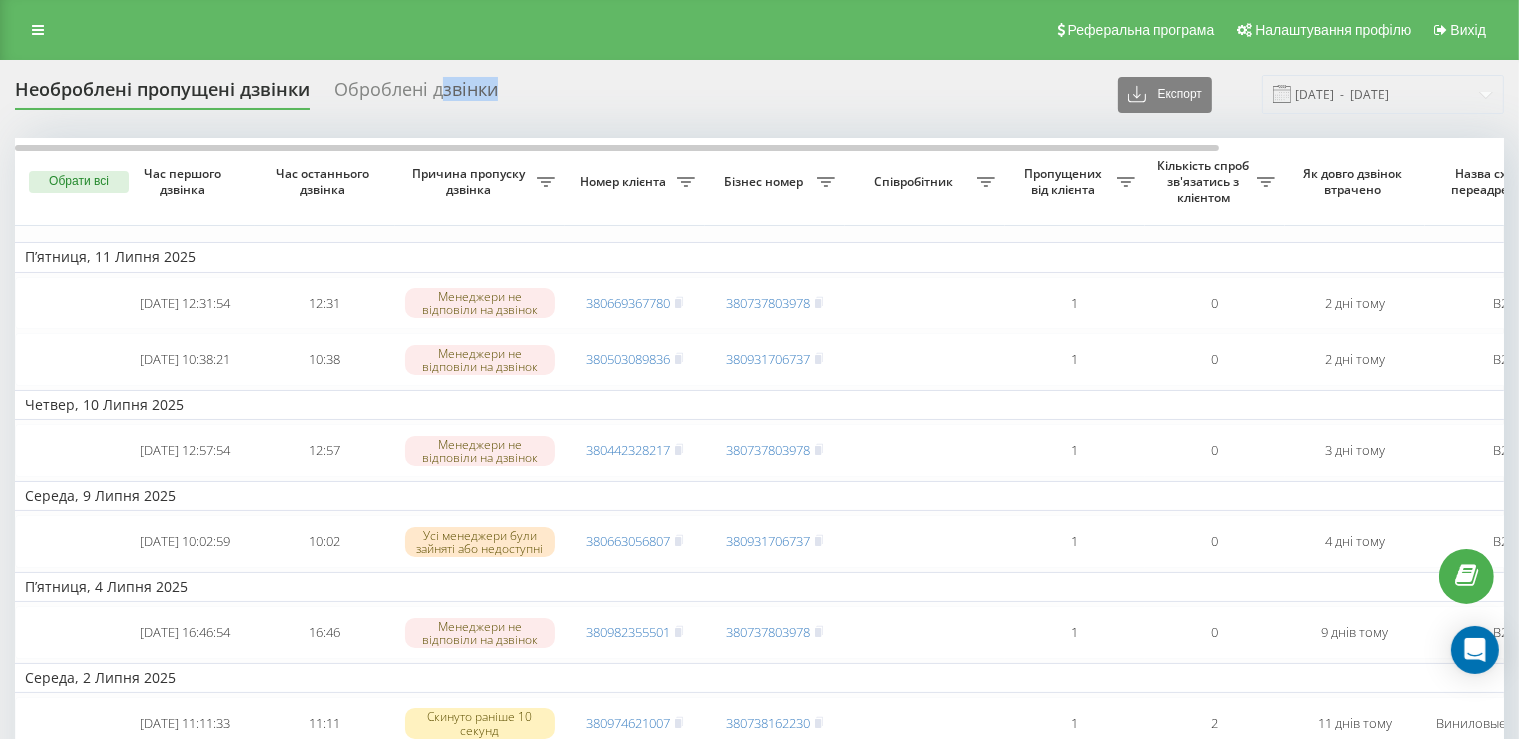 click on "Необроблені пропущені дзвінки Оброблені дзвінки Експорт .csv .xlsx 13.06.2025  -  13.07.2025 Обрати всі Час першого дзвінка Час останнього дзвінка Причина пропуску дзвінка Номер клієнта Бізнес номер Співробітник Пропущених від клієнта Кількість спроб зв'язатись з клієнтом Як довго дзвінок втрачено Назва схеми переадресації Коментар до дзвінка П’ятниця, 11 Липня 2025 2025-07-11 12:31:54 12:31 Менеджери не відповіли на дзвінок 380669367780 380737803978 1 0 2 дні тому В2В Обробити Не вдалося зв'язатися Зв'язався з клієнтом за допомогою іншого каналу Клієнт передзвонив сам з іншого номера 10:38 1 0 1 0" at bounding box center [759, 904] 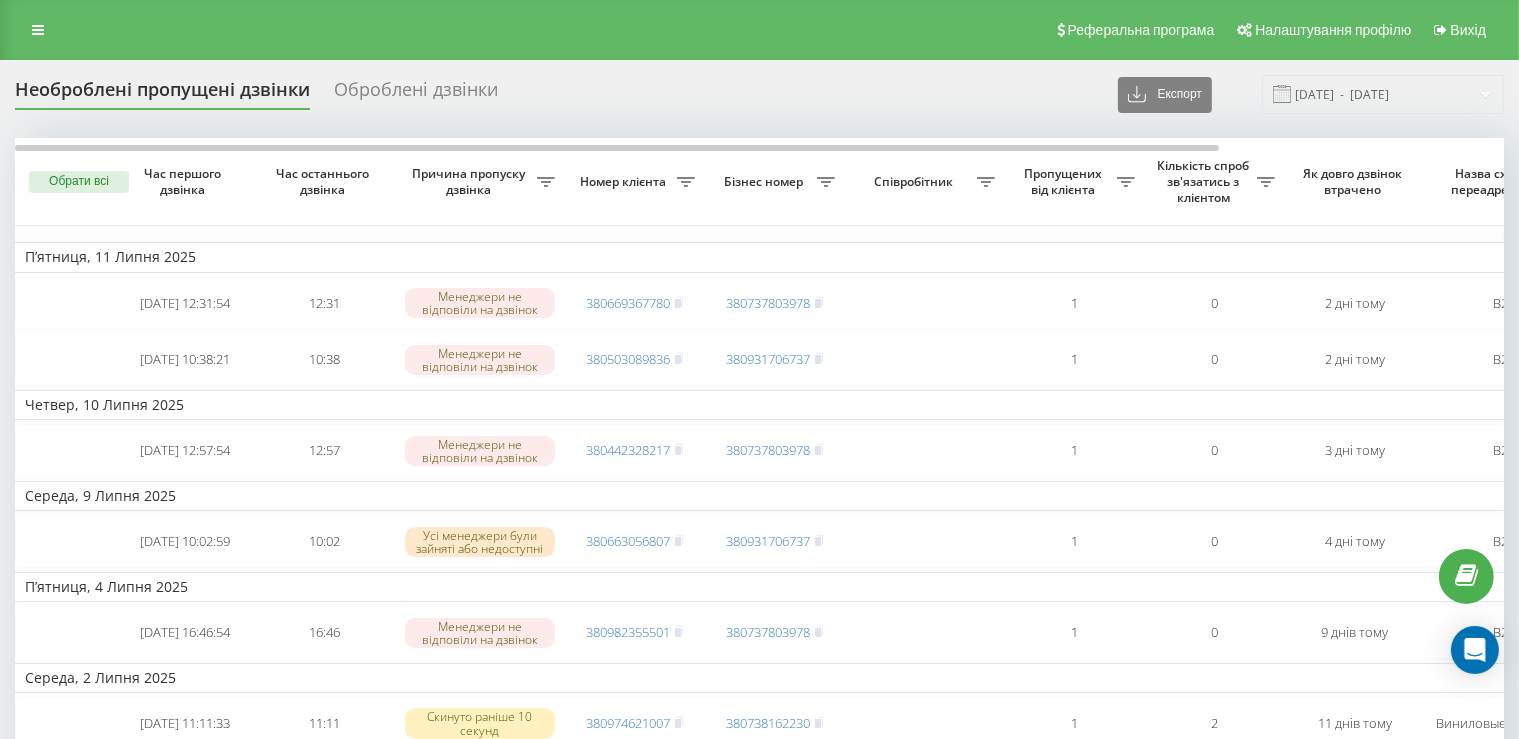 click on "Необроблені пропущені дзвінки Оброблені дзвінки Експорт .csv .xlsx 13.06.2025  -  13.07.2025 Обрати всі Час першого дзвінка Час останнього дзвінка Причина пропуску дзвінка Номер клієнта Бізнес номер Співробітник Пропущених від клієнта Кількість спроб зв'язатись з клієнтом Як довго дзвінок втрачено Назва схеми переадресації Коментар до дзвінка П’ятниця, 11 Липня 2025 2025-07-11 12:31:54 12:31 Менеджери не відповіли на дзвінок 380669367780 380737803978 1 0 2 дні тому В2В Обробити Не вдалося зв'язатися Зв'язався з клієнтом за допомогою іншого каналу Клієнт передзвонив сам з іншого номера 10:38 1 0 1 0" at bounding box center (759, 904) 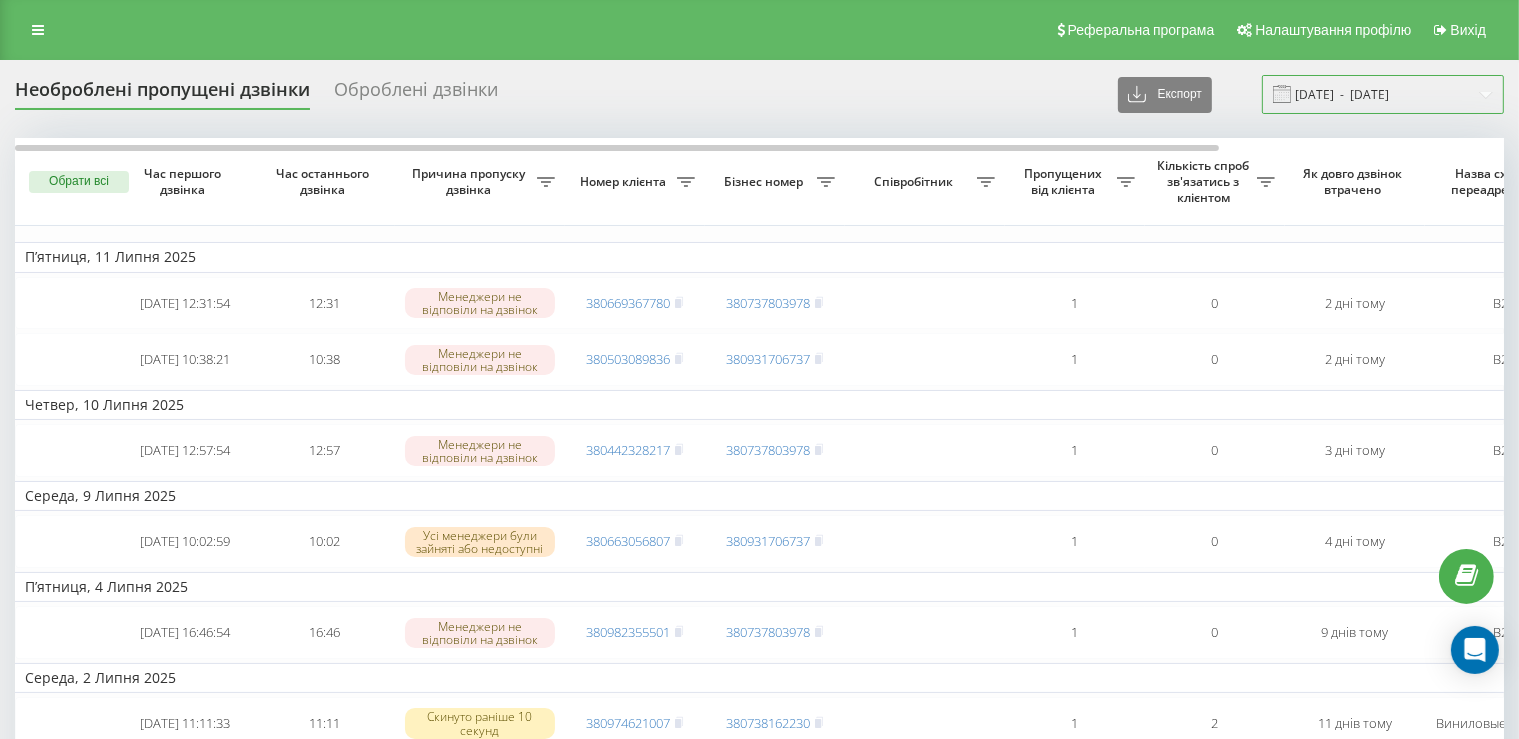 click on "[DATE]  -  [DATE]" at bounding box center [1383, 94] 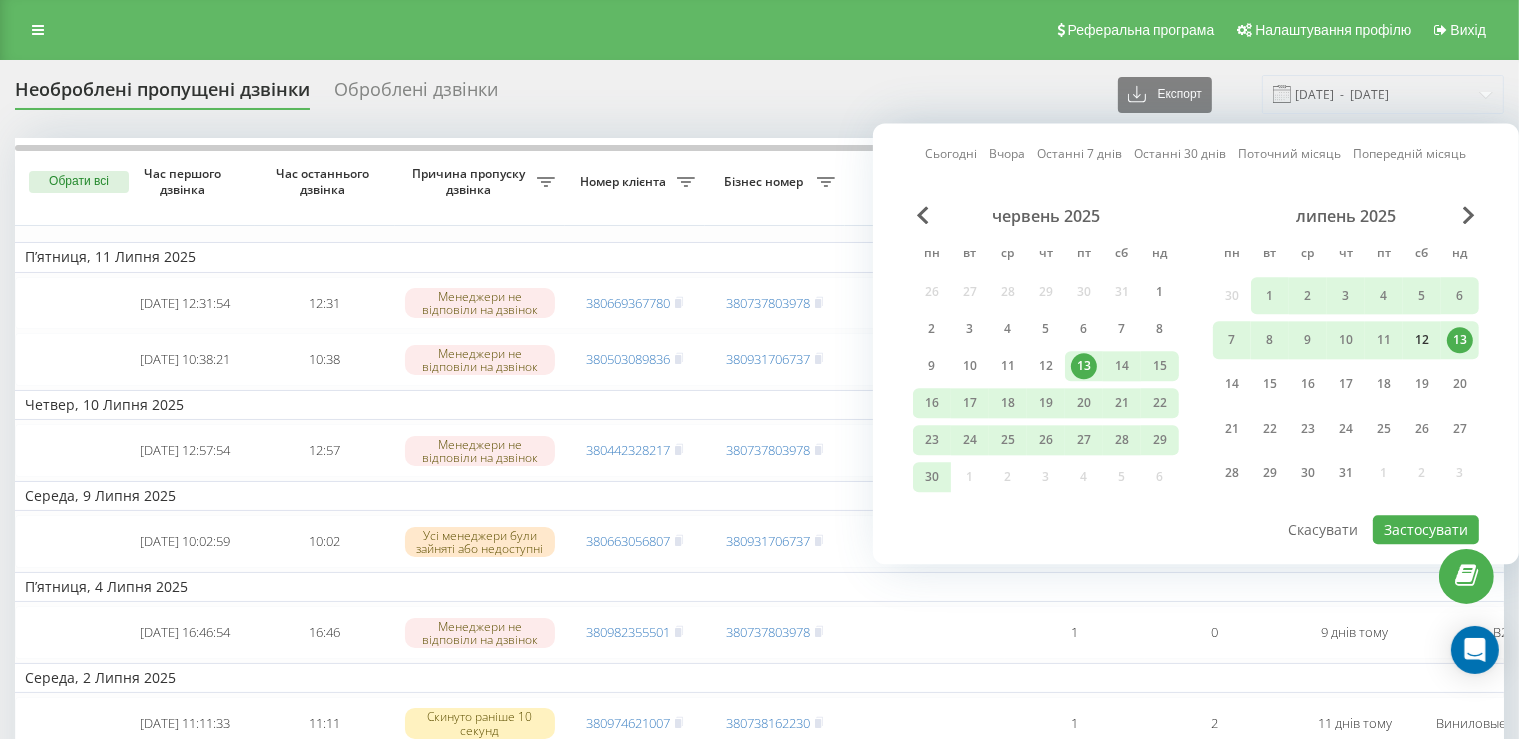 click on "12" at bounding box center [1422, 340] 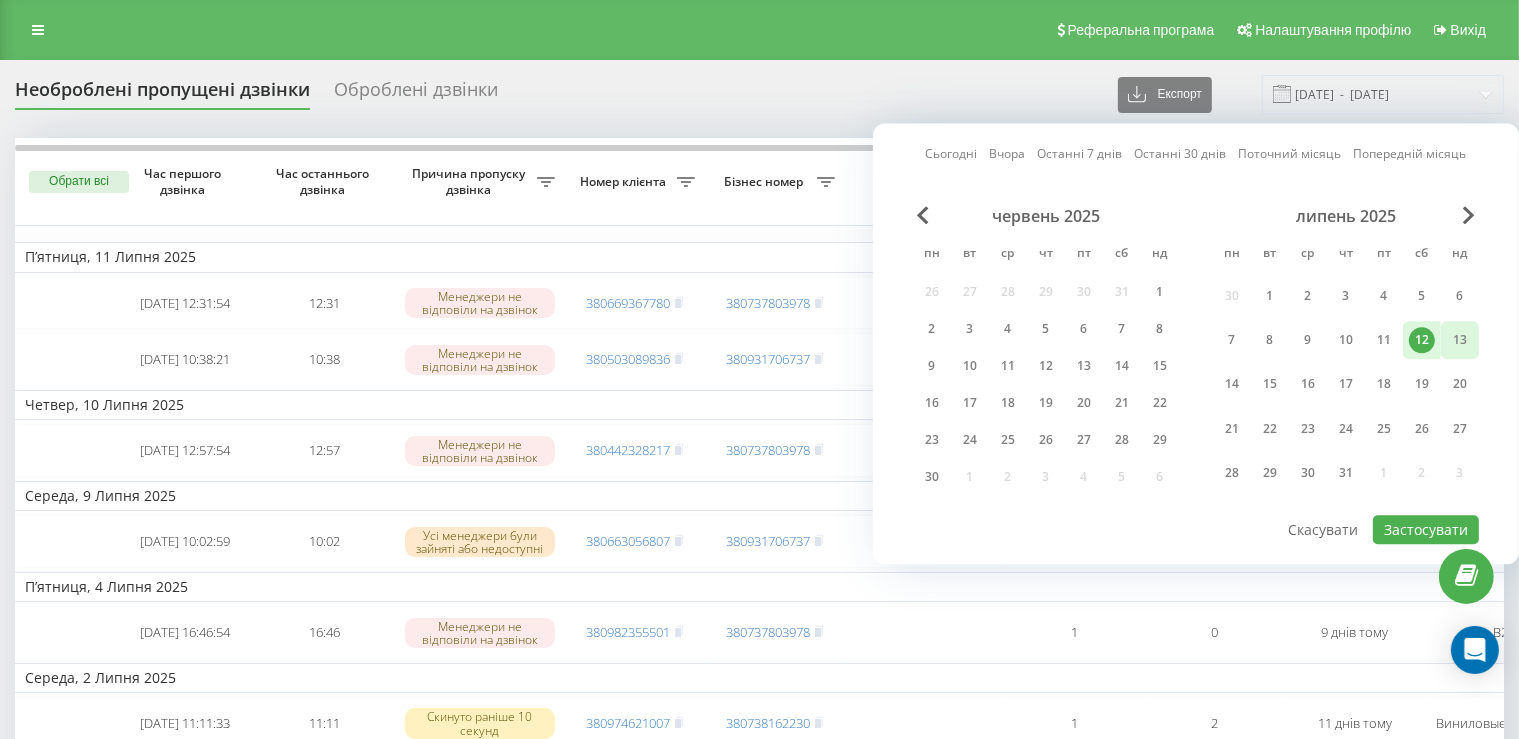 click on "13" at bounding box center (1460, 340) 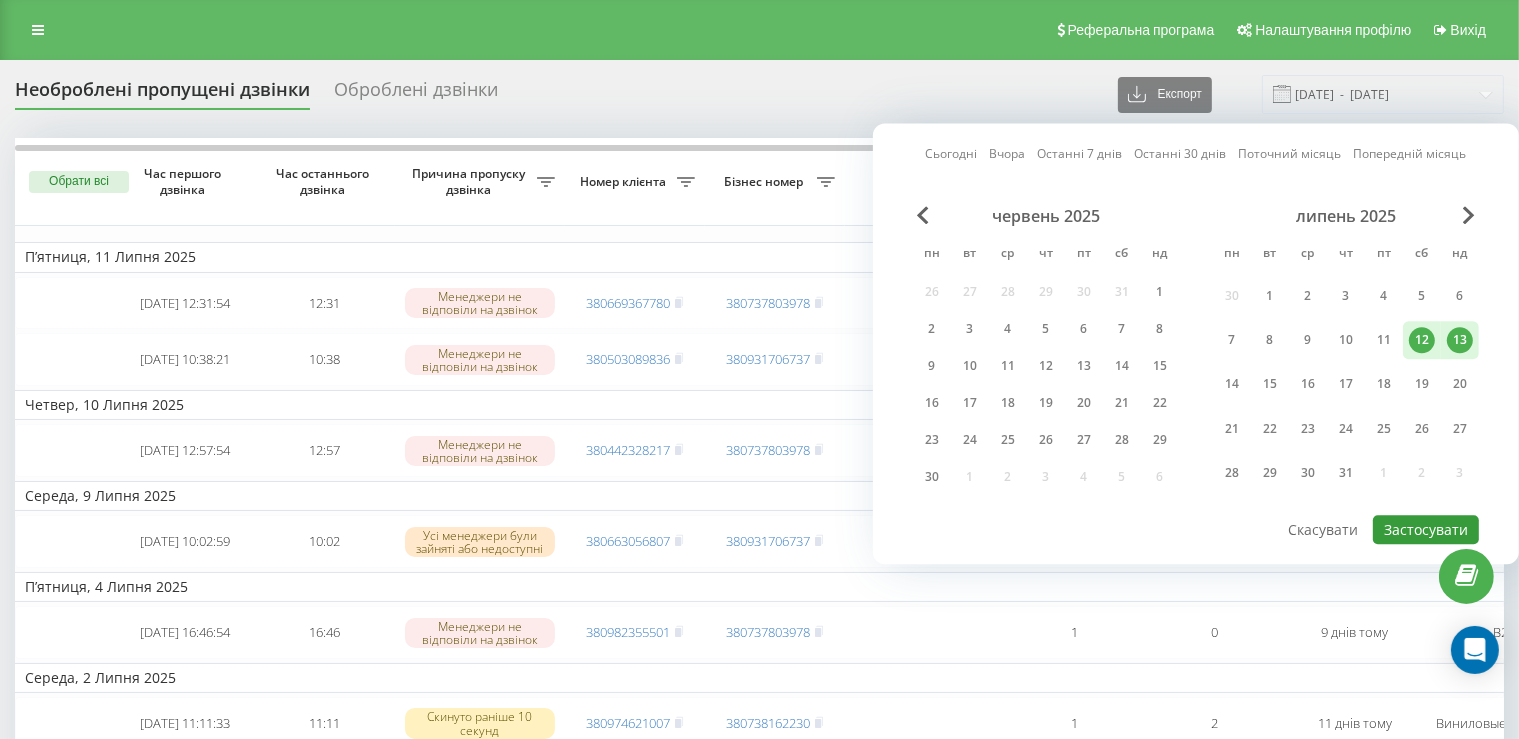 click on "Застосувати" at bounding box center (1426, 529) 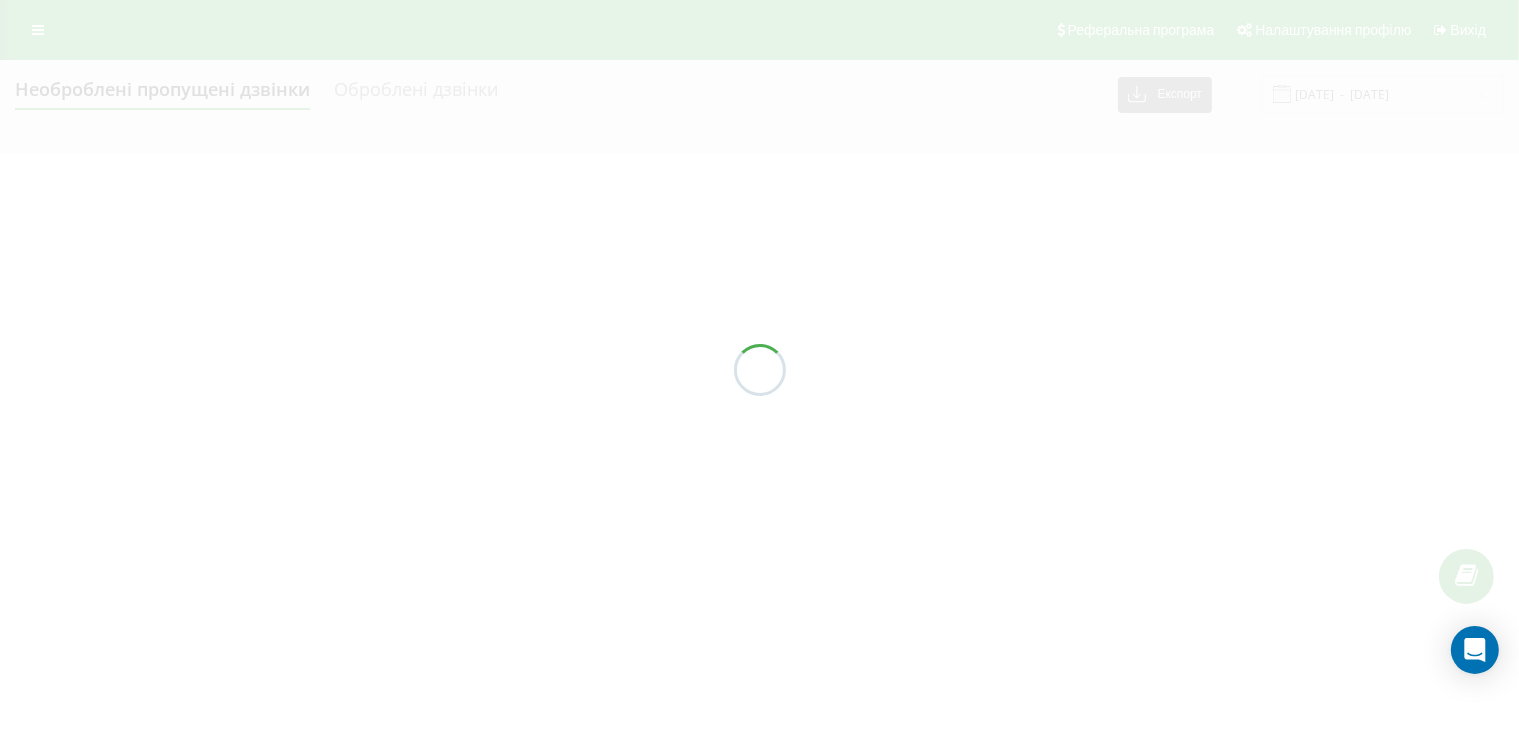 type on "12.07.2025  -  13.07.2025" 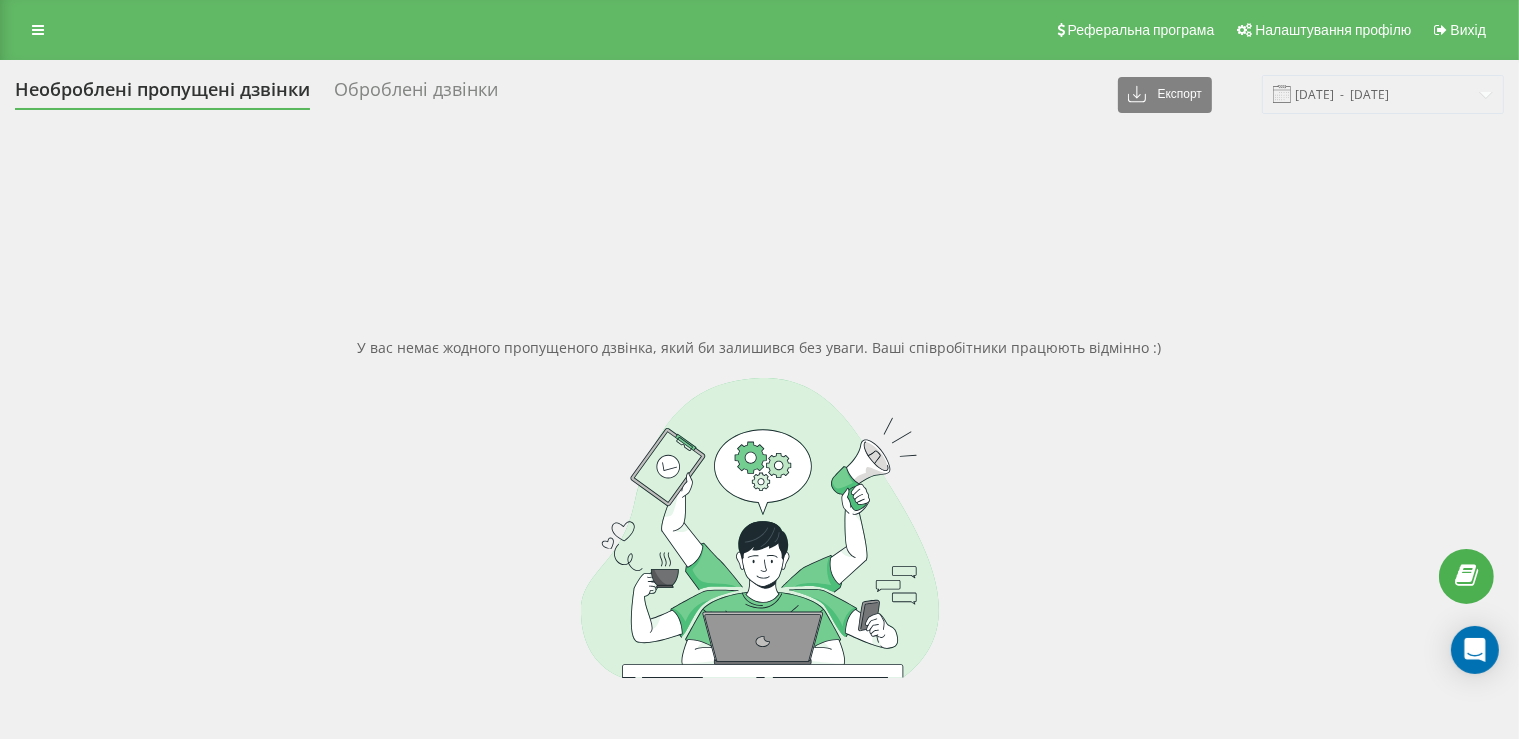 click on "Оброблені дзвінки" at bounding box center [416, 94] 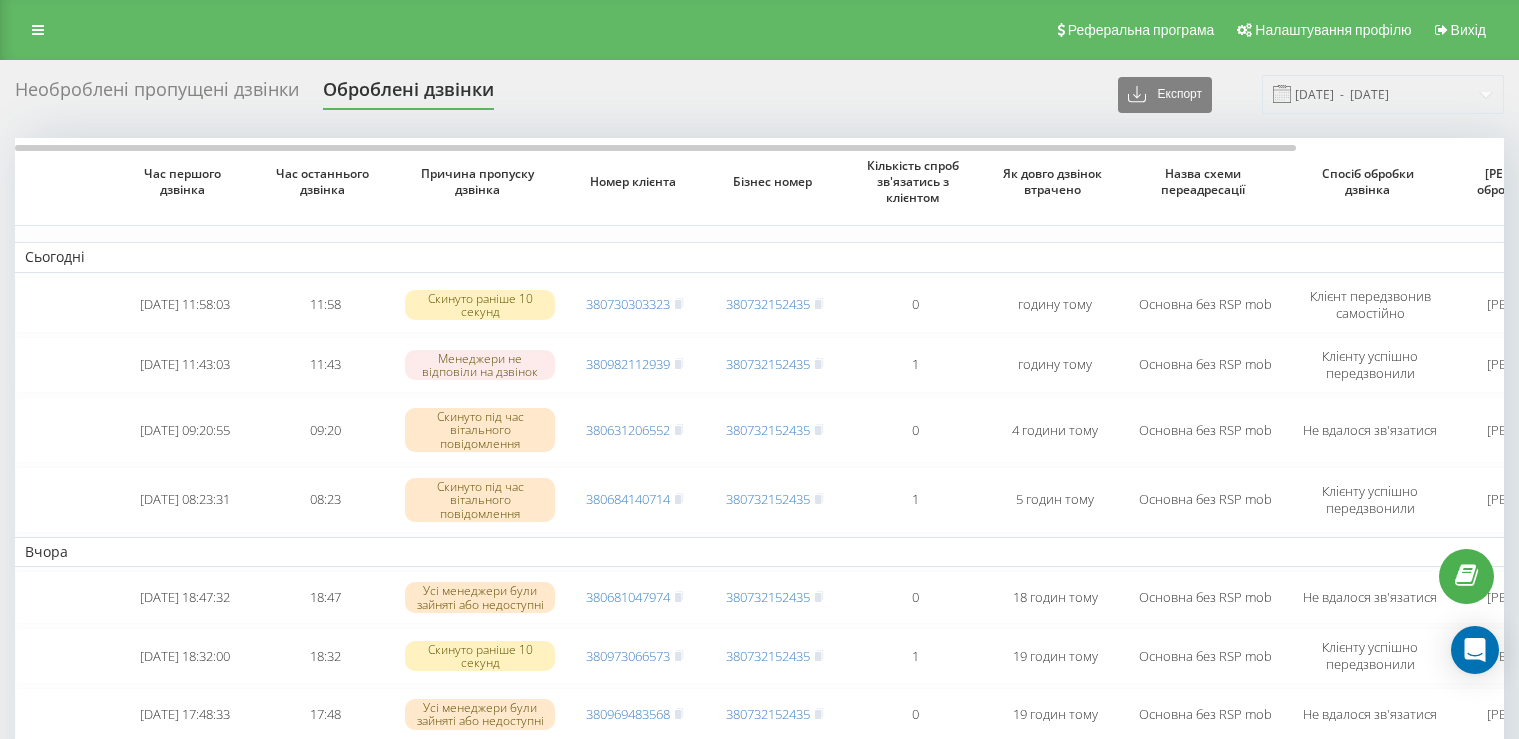 scroll, scrollTop: 0, scrollLeft: 0, axis: both 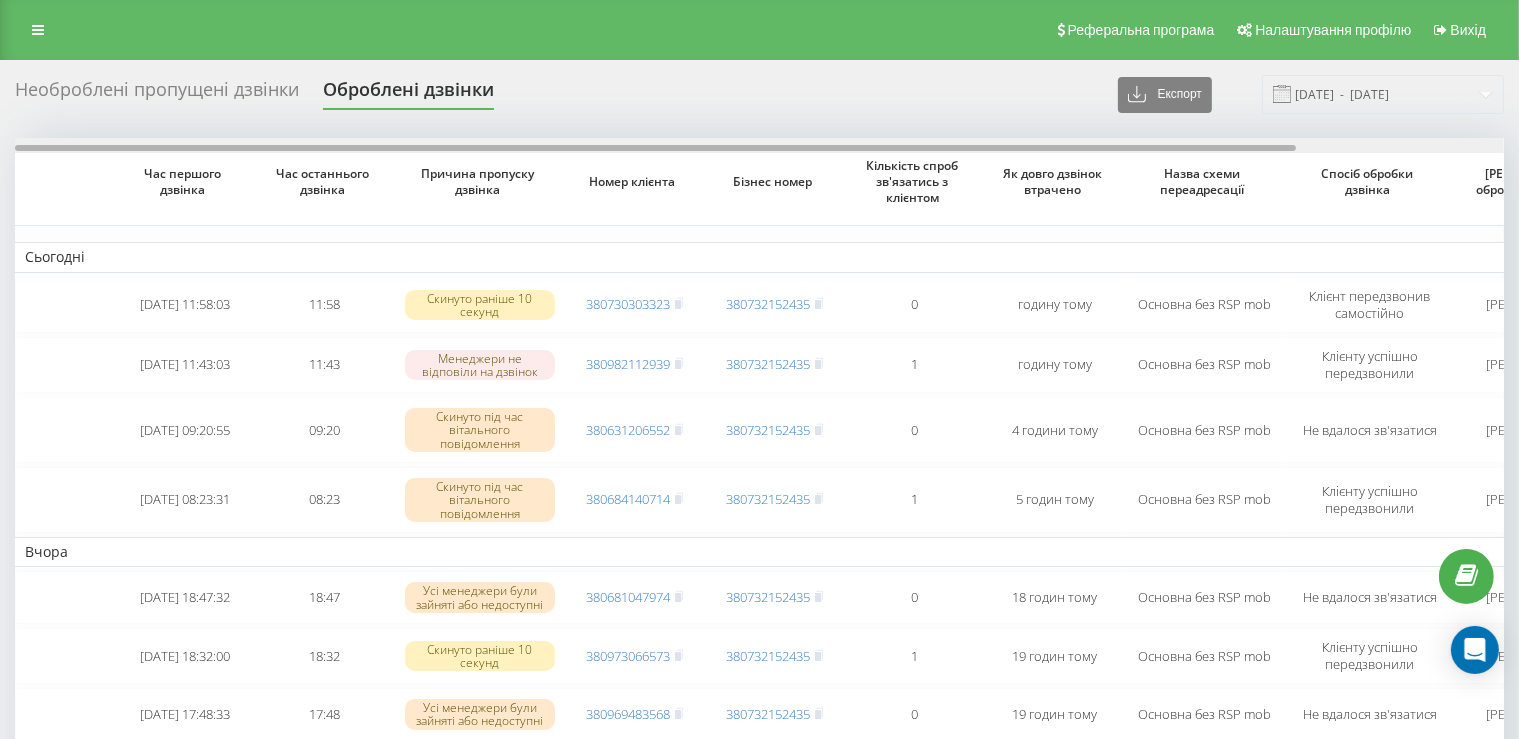 drag, startPoint x: 1023, startPoint y: 146, endPoint x: 678, endPoint y: 101, distance: 347.9224 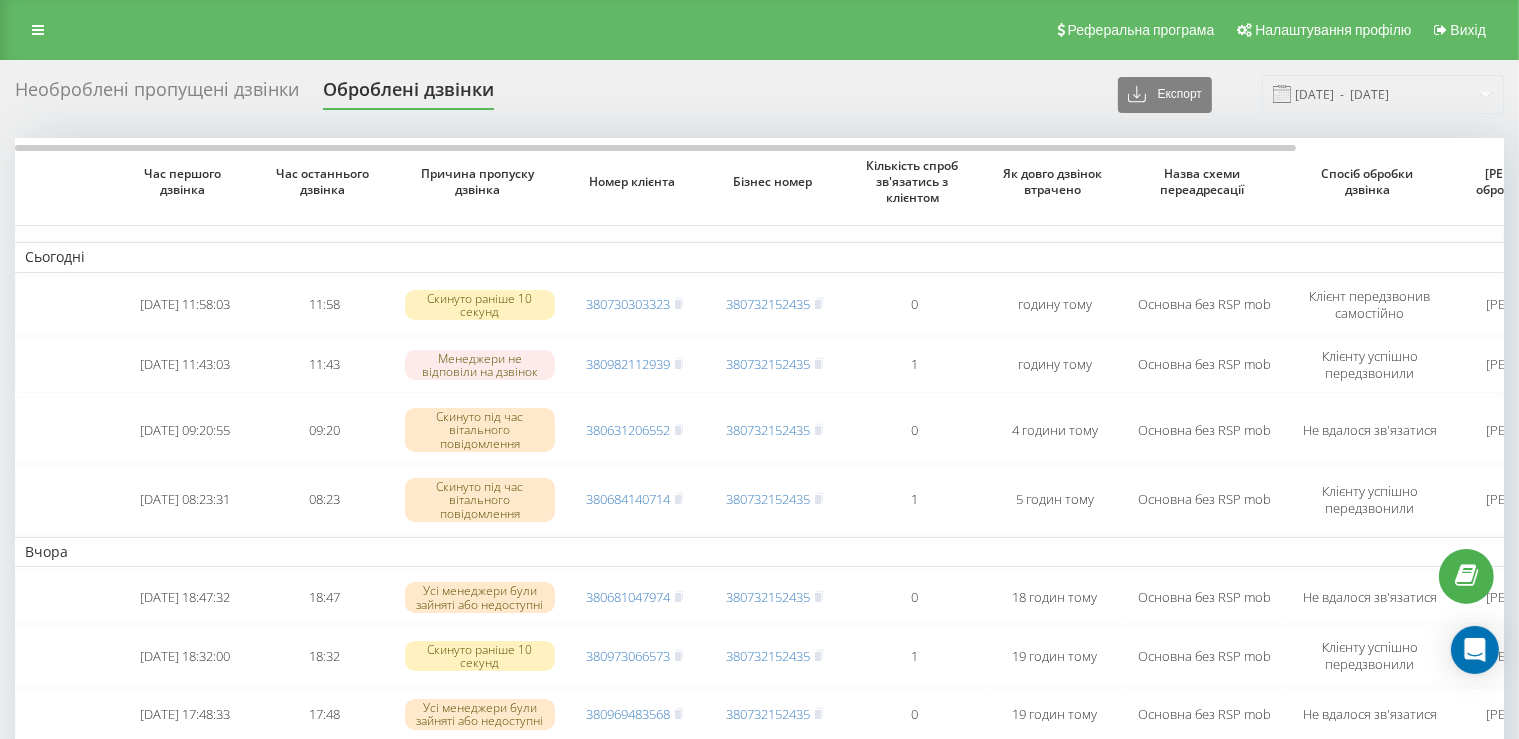 click on "Необроблені пропущені дзвінки" at bounding box center [157, 94] 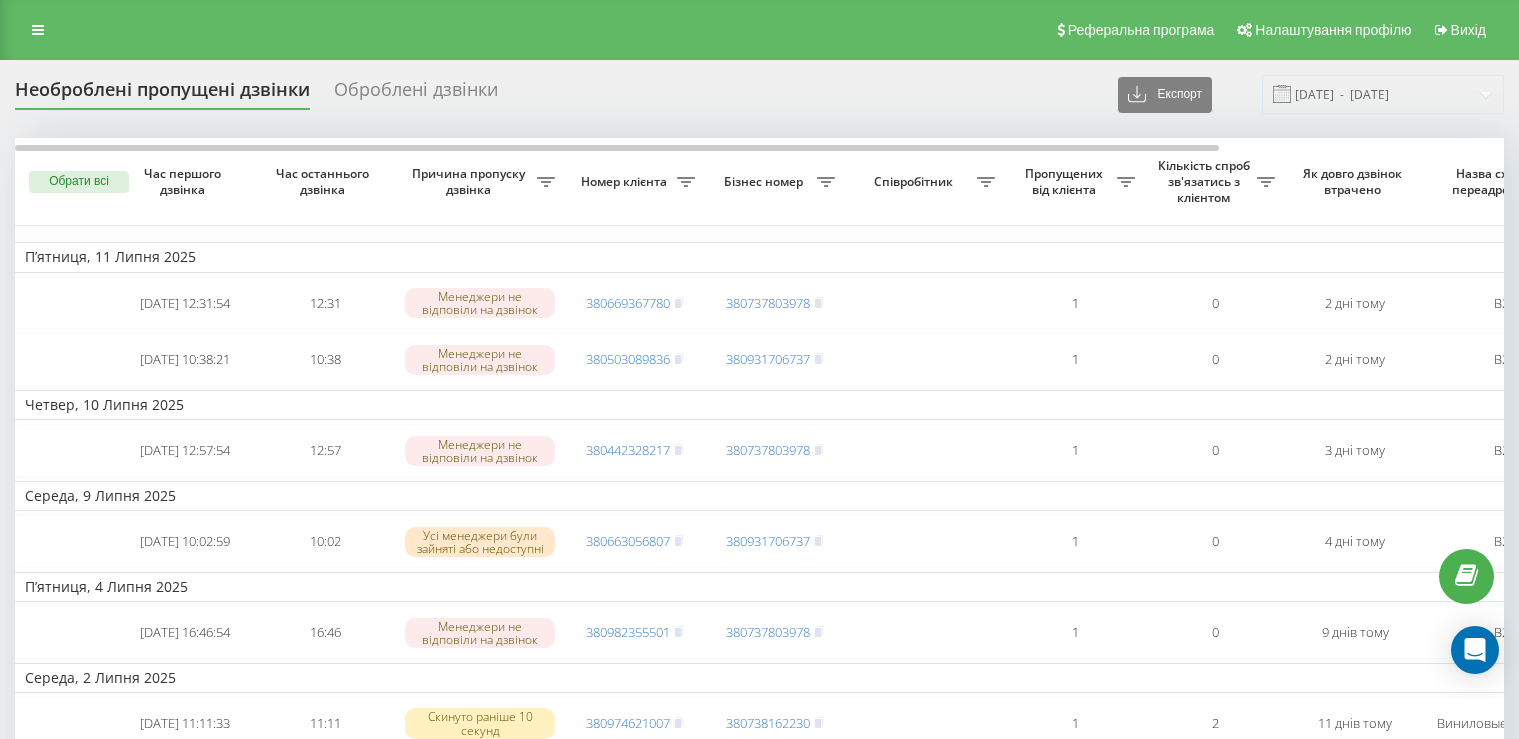 scroll, scrollTop: 0, scrollLeft: 0, axis: both 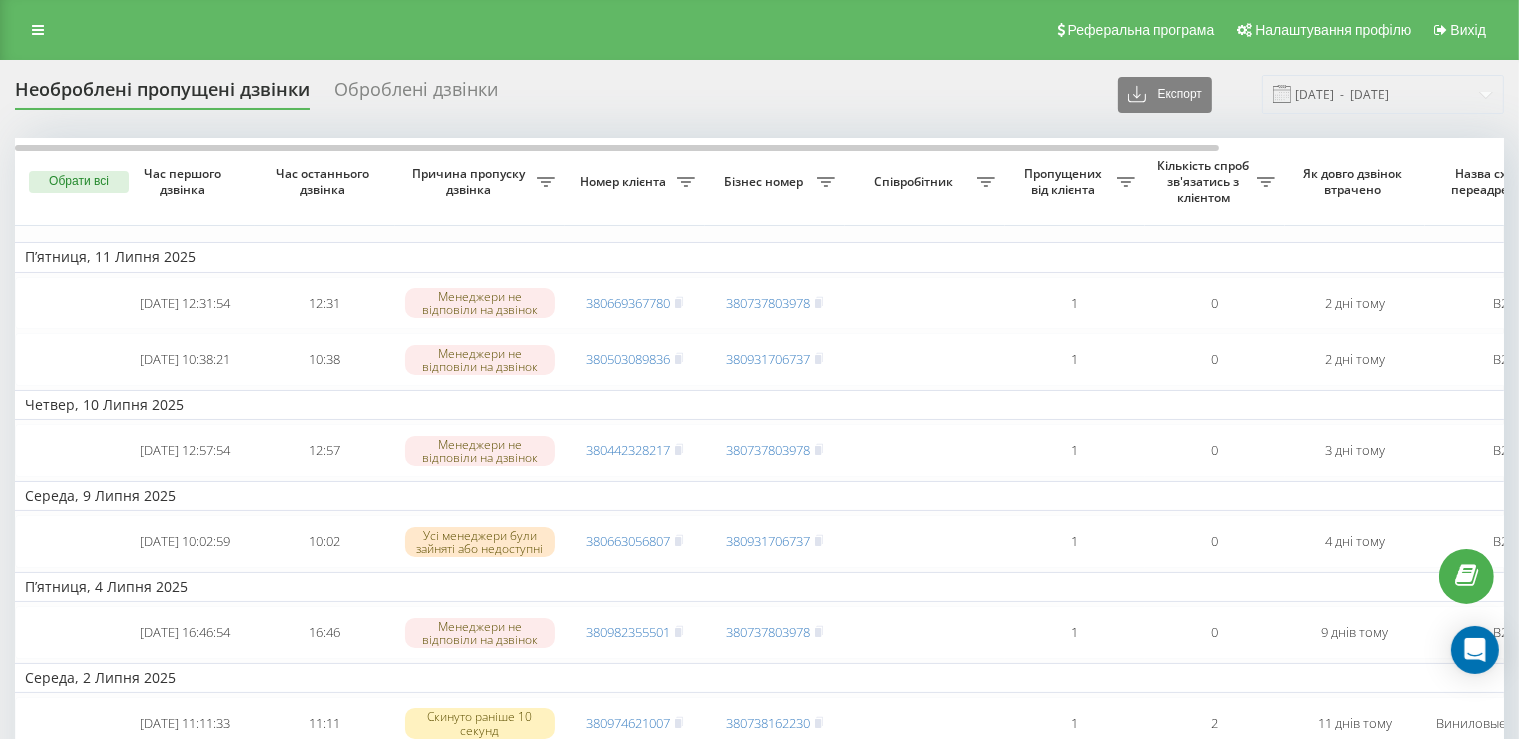 click on "Оброблені дзвінки" at bounding box center (416, 94) 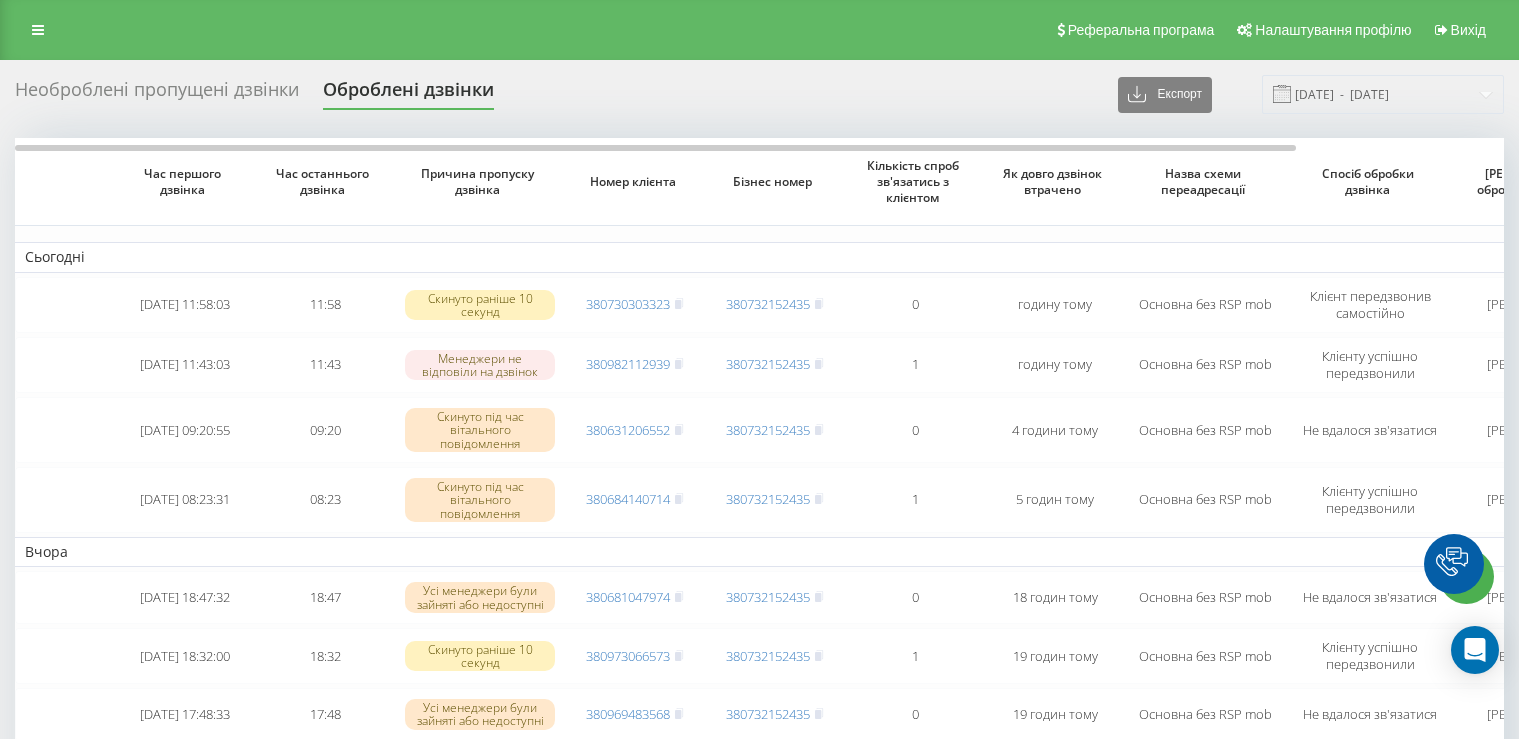 scroll, scrollTop: 0, scrollLeft: 0, axis: both 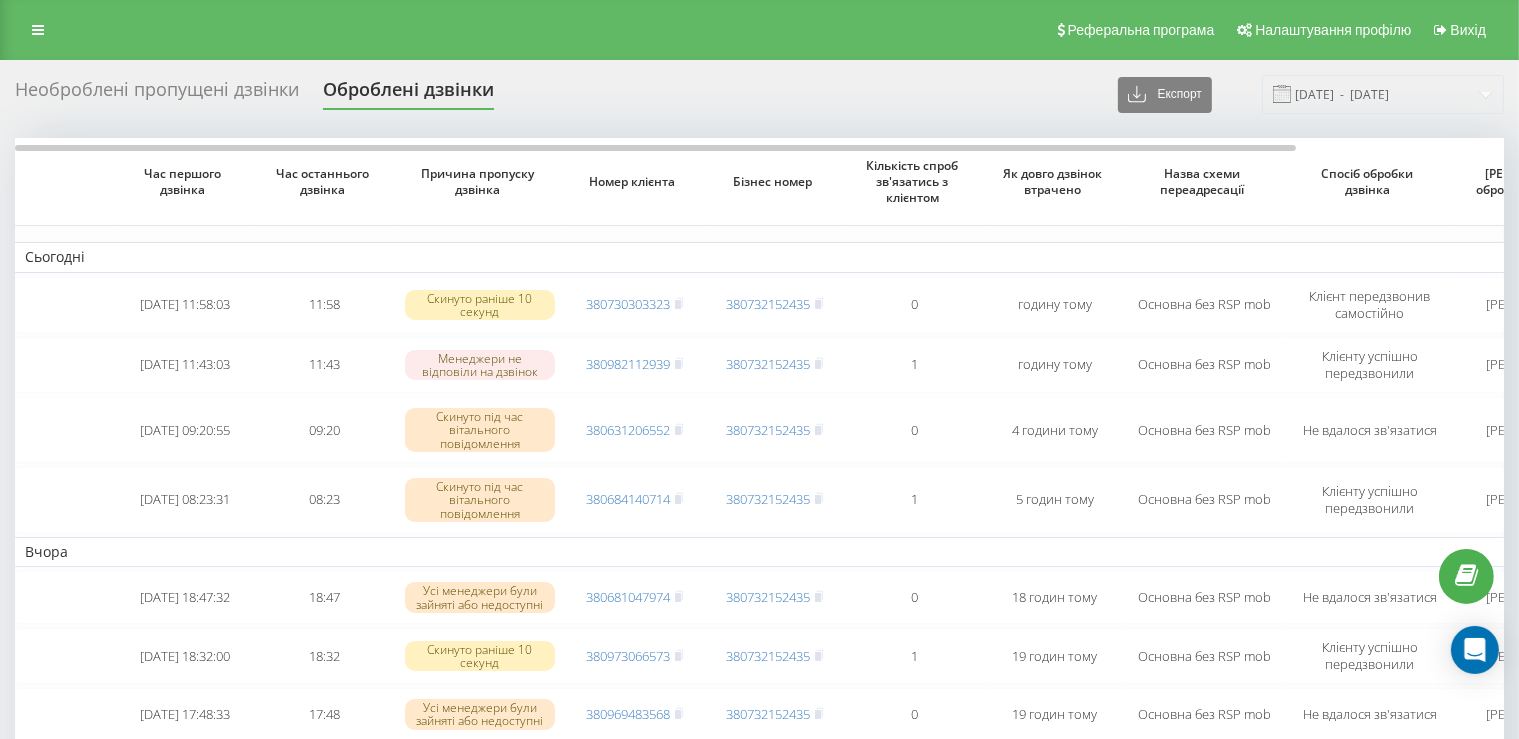 click on "Необроблені пропущені дзвінки" at bounding box center [157, 94] 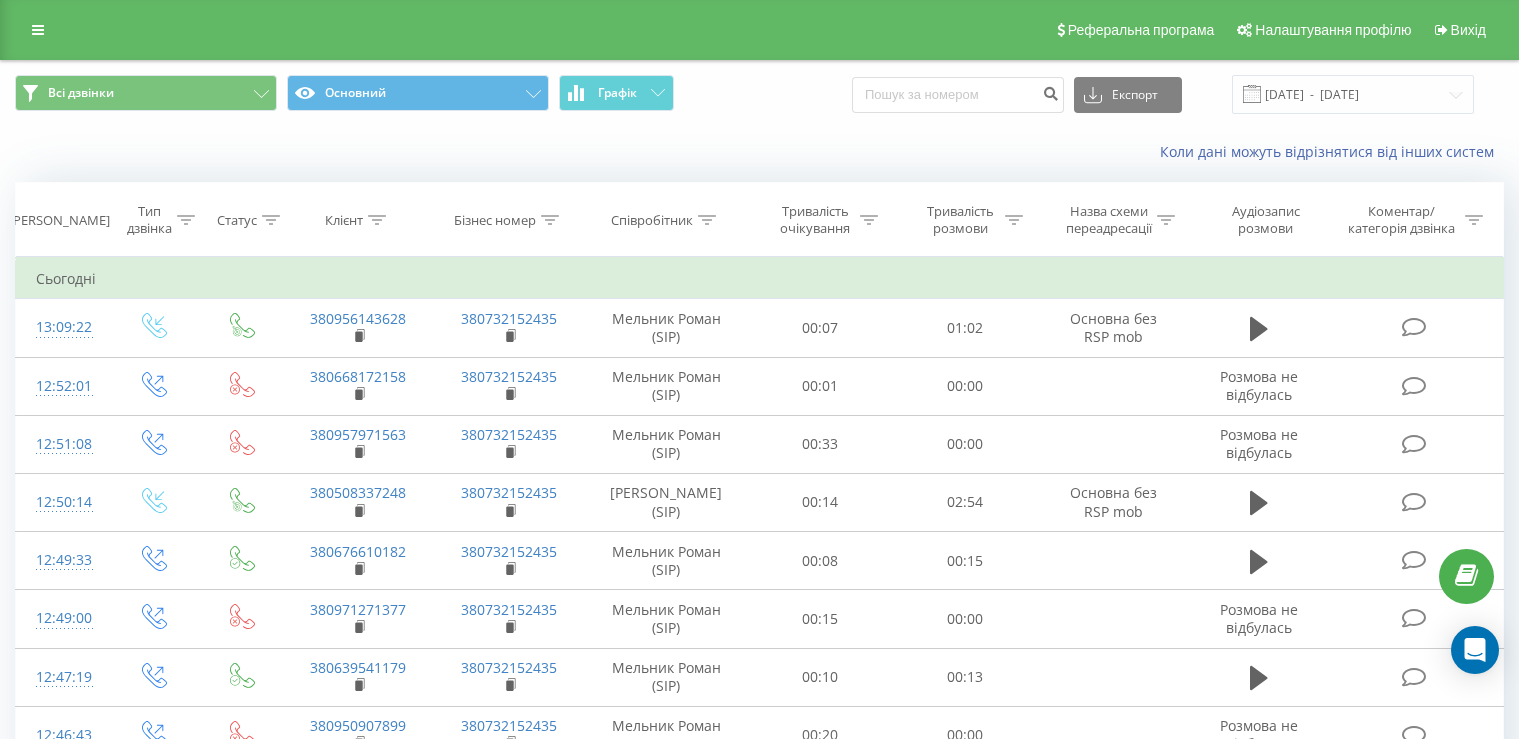 scroll, scrollTop: 0, scrollLeft: 0, axis: both 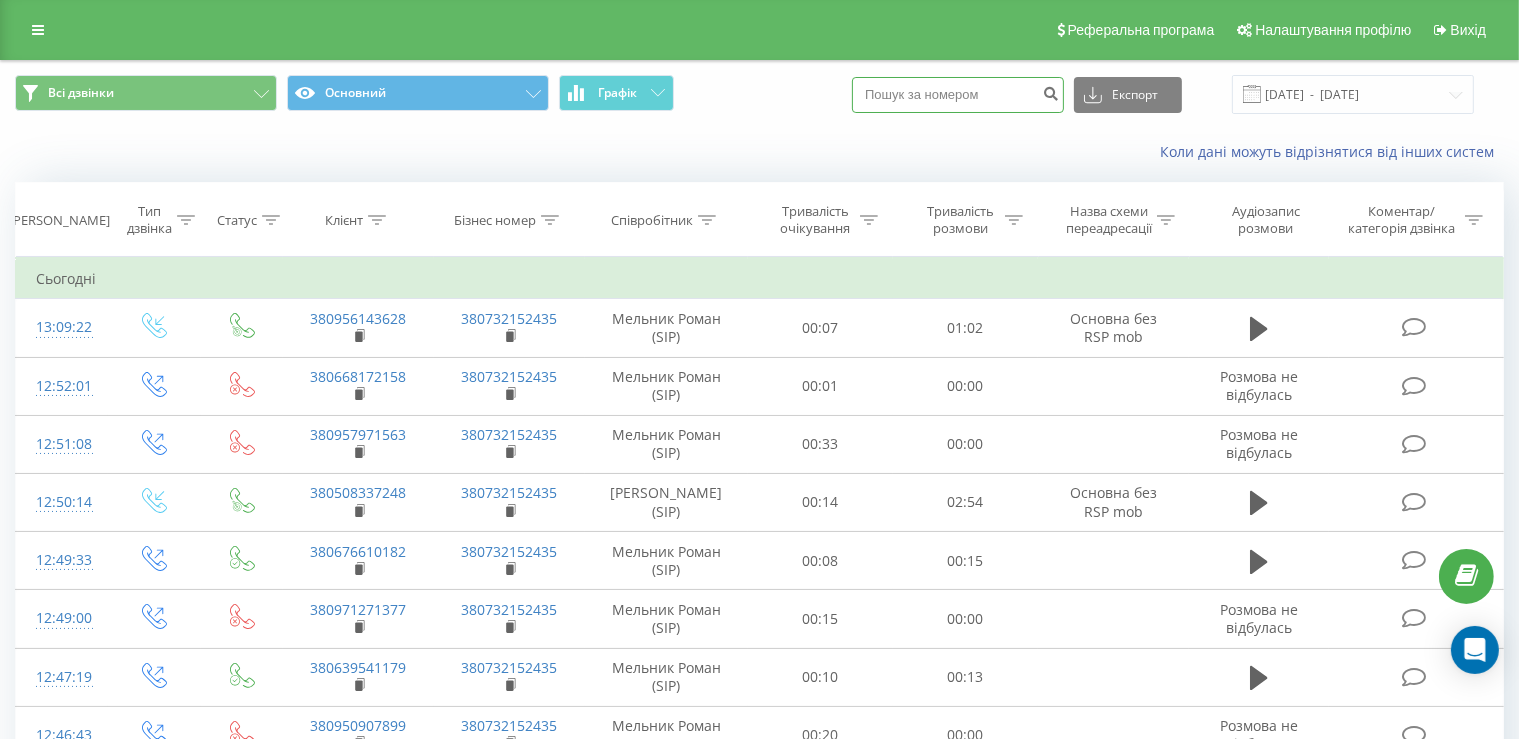 click at bounding box center (958, 95) 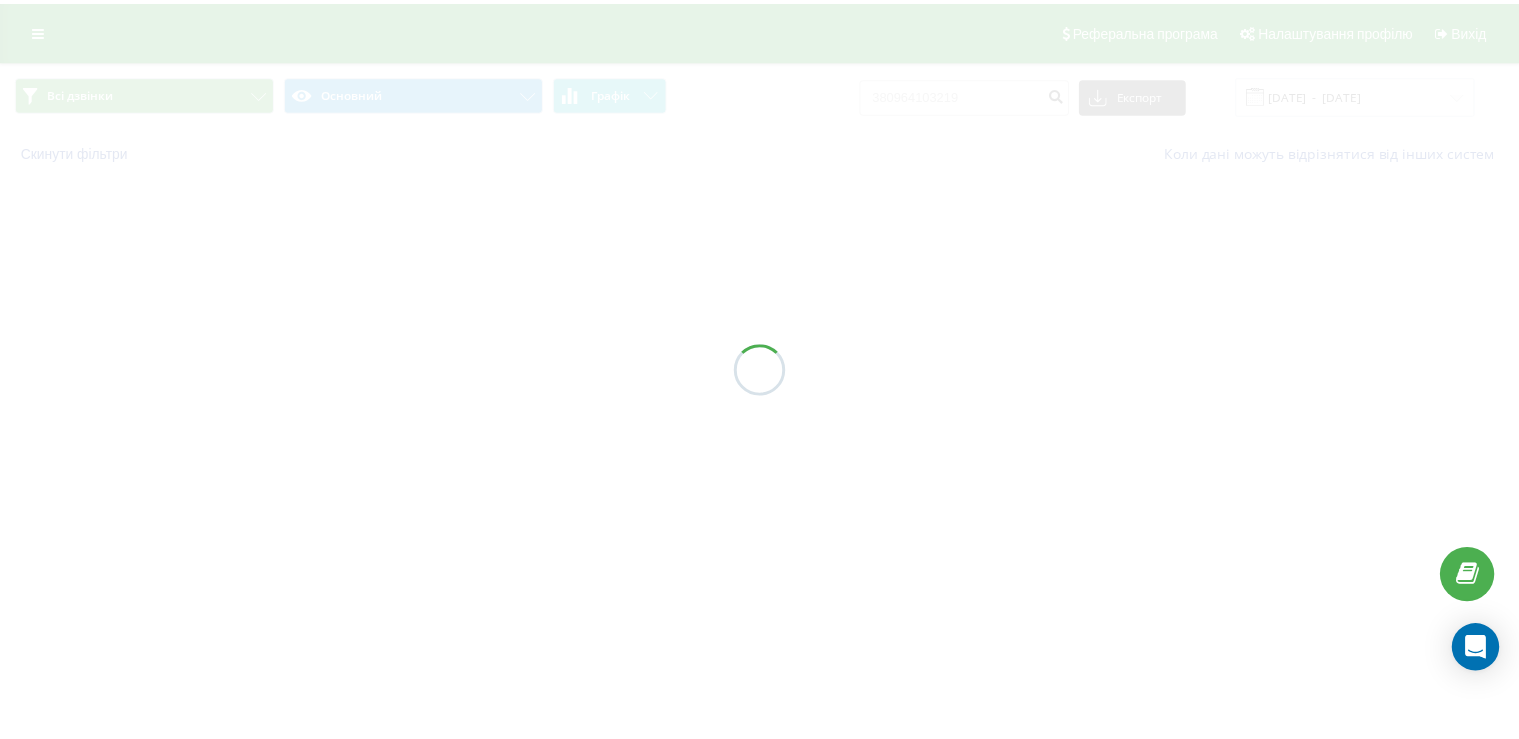 scroll, scrollTop: 0, scrollLeft: 0, axis: both 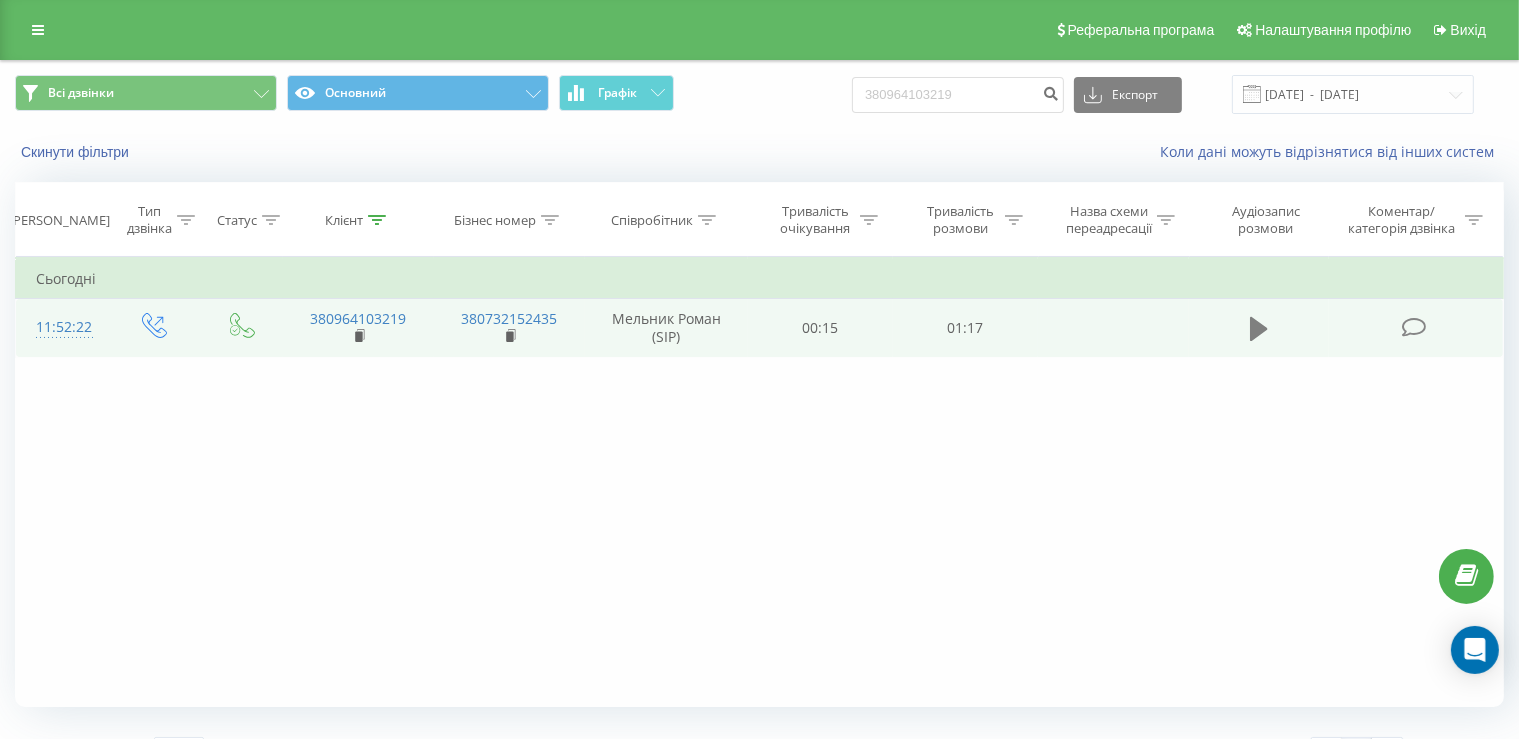 click 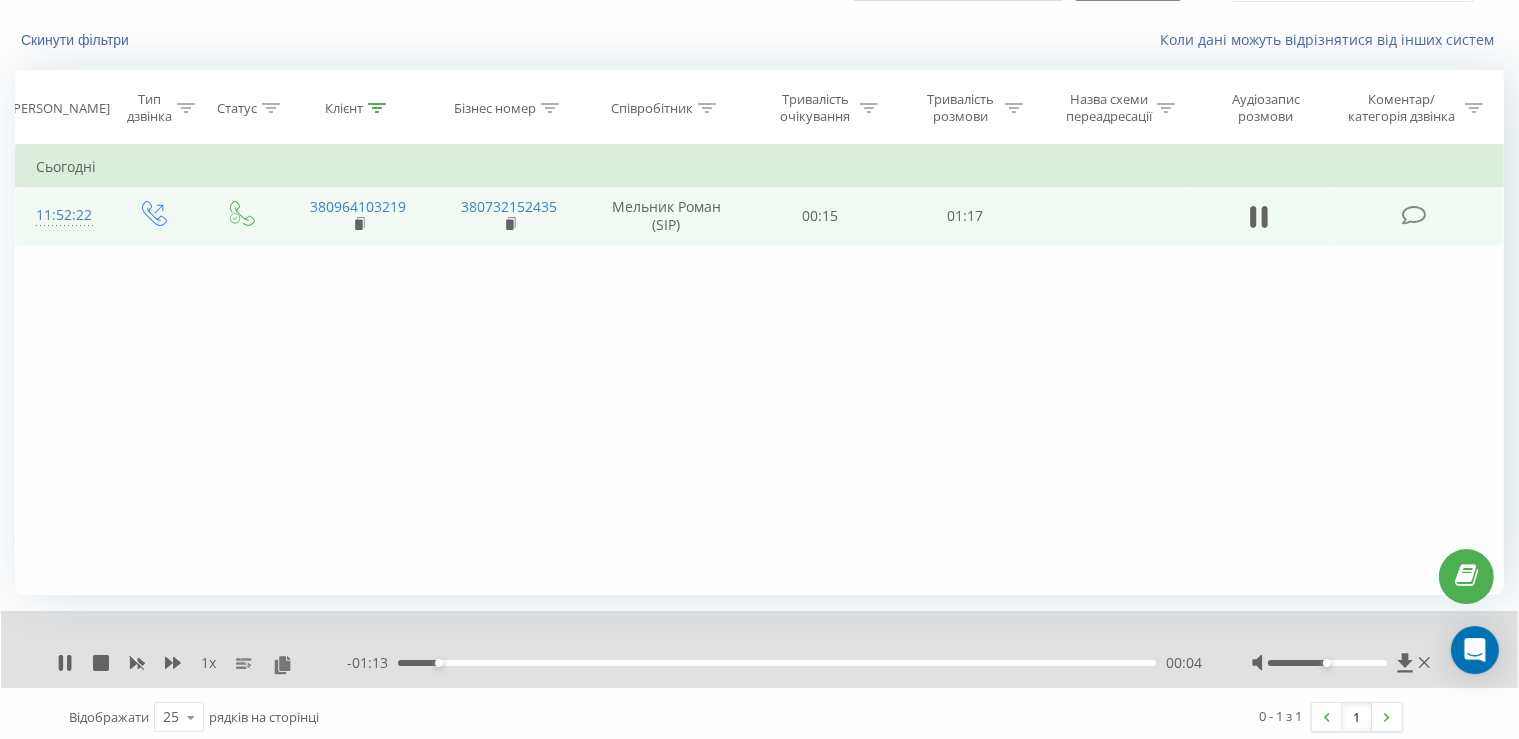 scroll, scrollTop: 120, scrollLeft: 0, axis: vertical 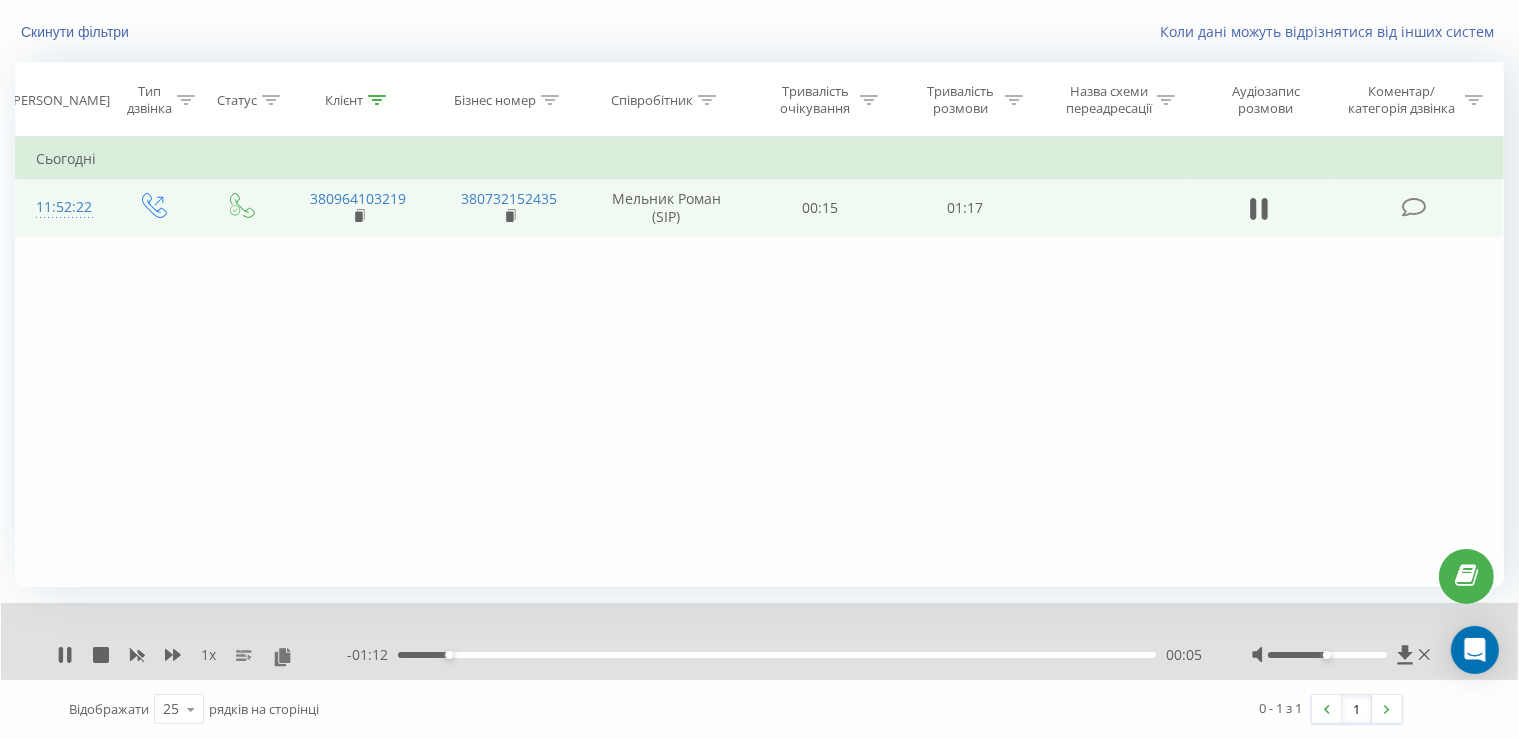 drag, startPoint x: 550, startPoint y: 658, endPoint x: 597, endPoint y: 658, distance: 47 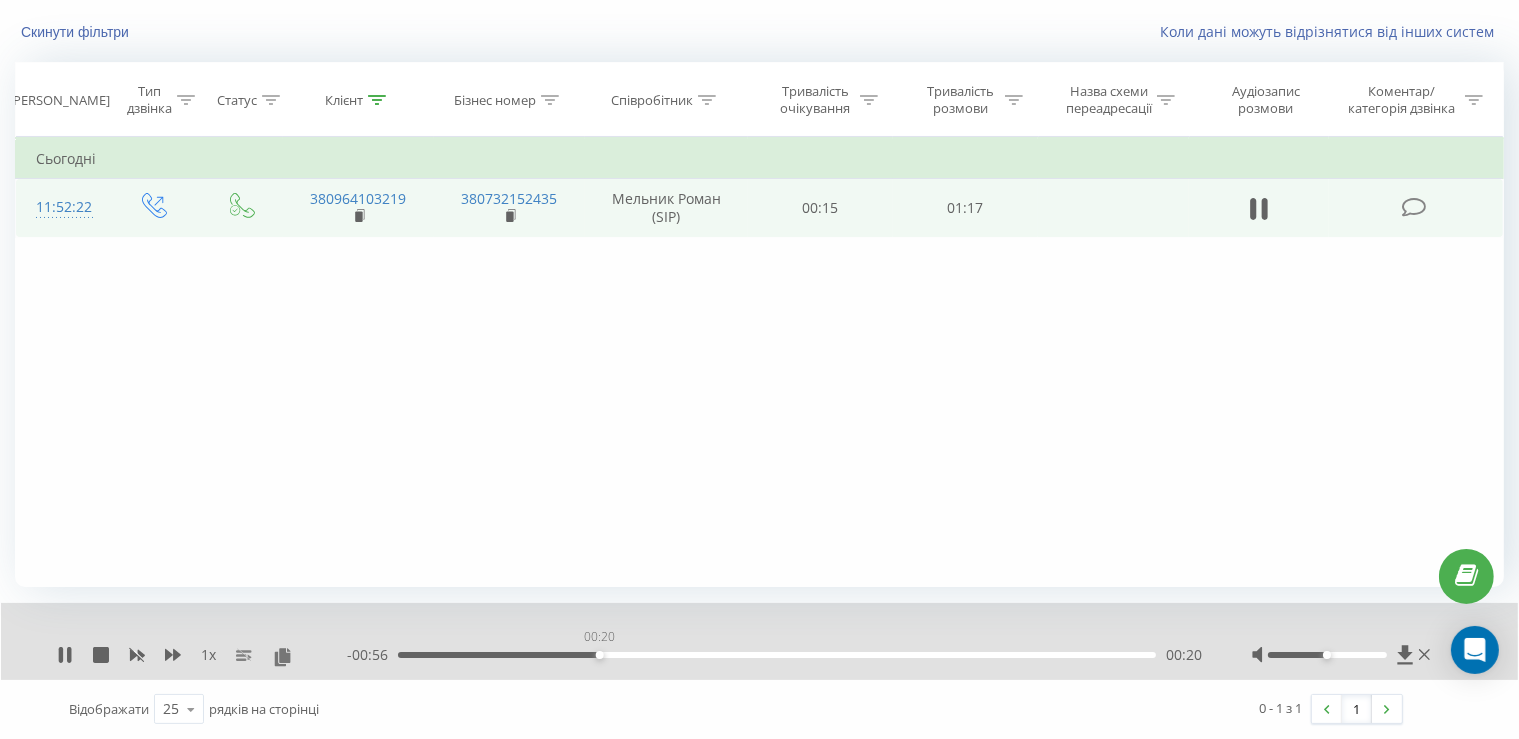 click on "00:20" at bounding box center (777, 655) 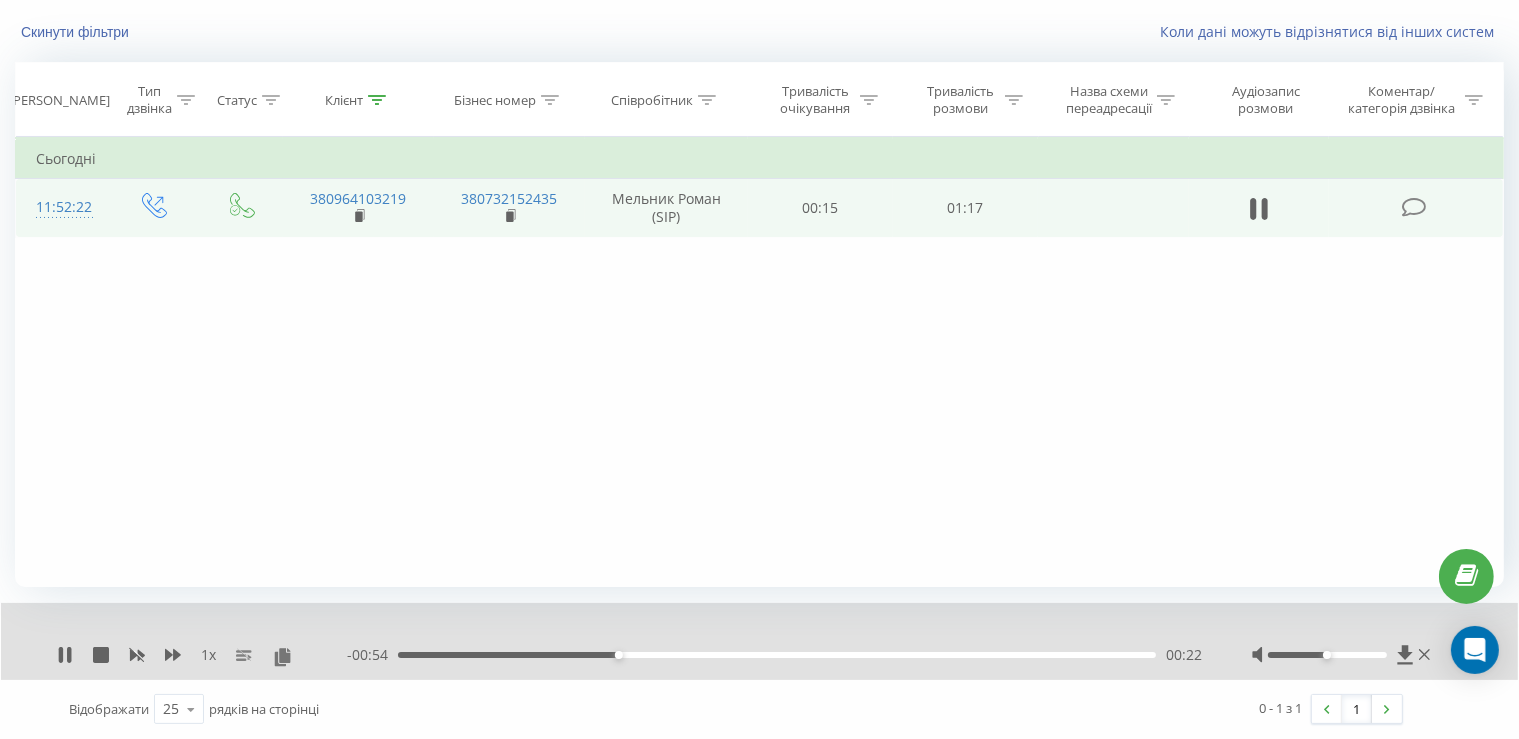 drag, startPoint x: 670, startPoint y: 650, endPoint x: 729, endPoint y: 660, distance: 59.841457 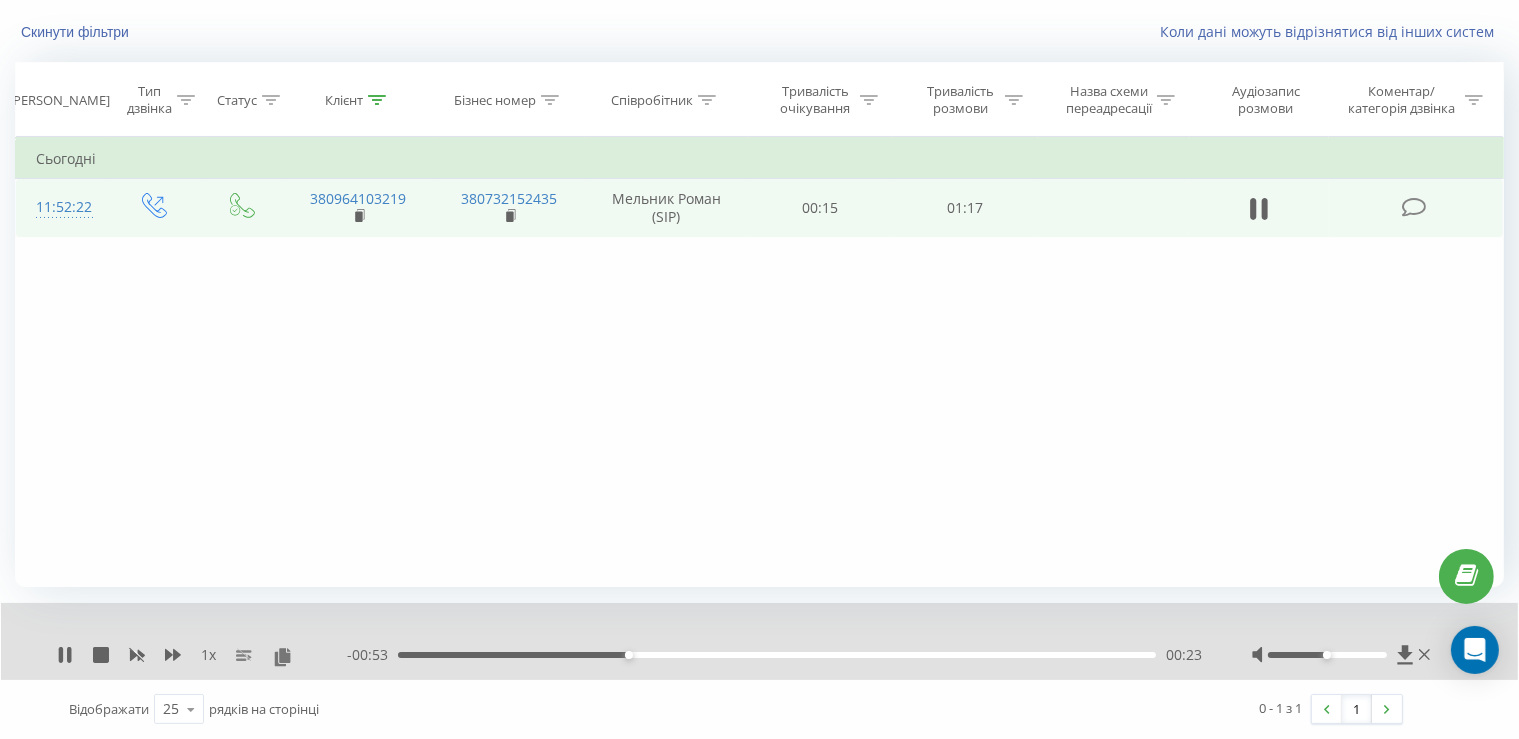 click on "00:23" at bounding box center (777, 655) 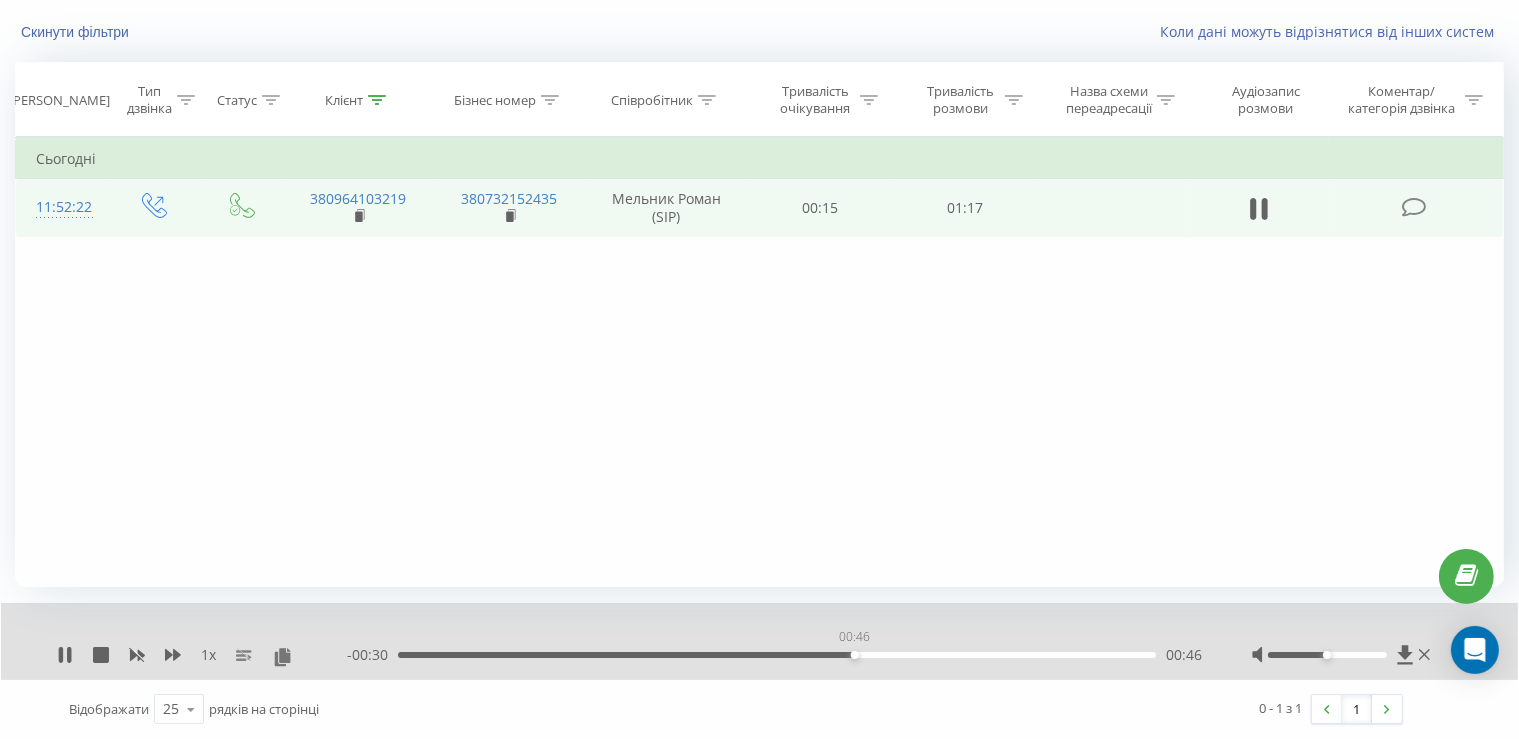 drag, startPoint x: 854, startPoint y: 654, endPoint x: 899, endPoint y: 656, distance: 45.044422 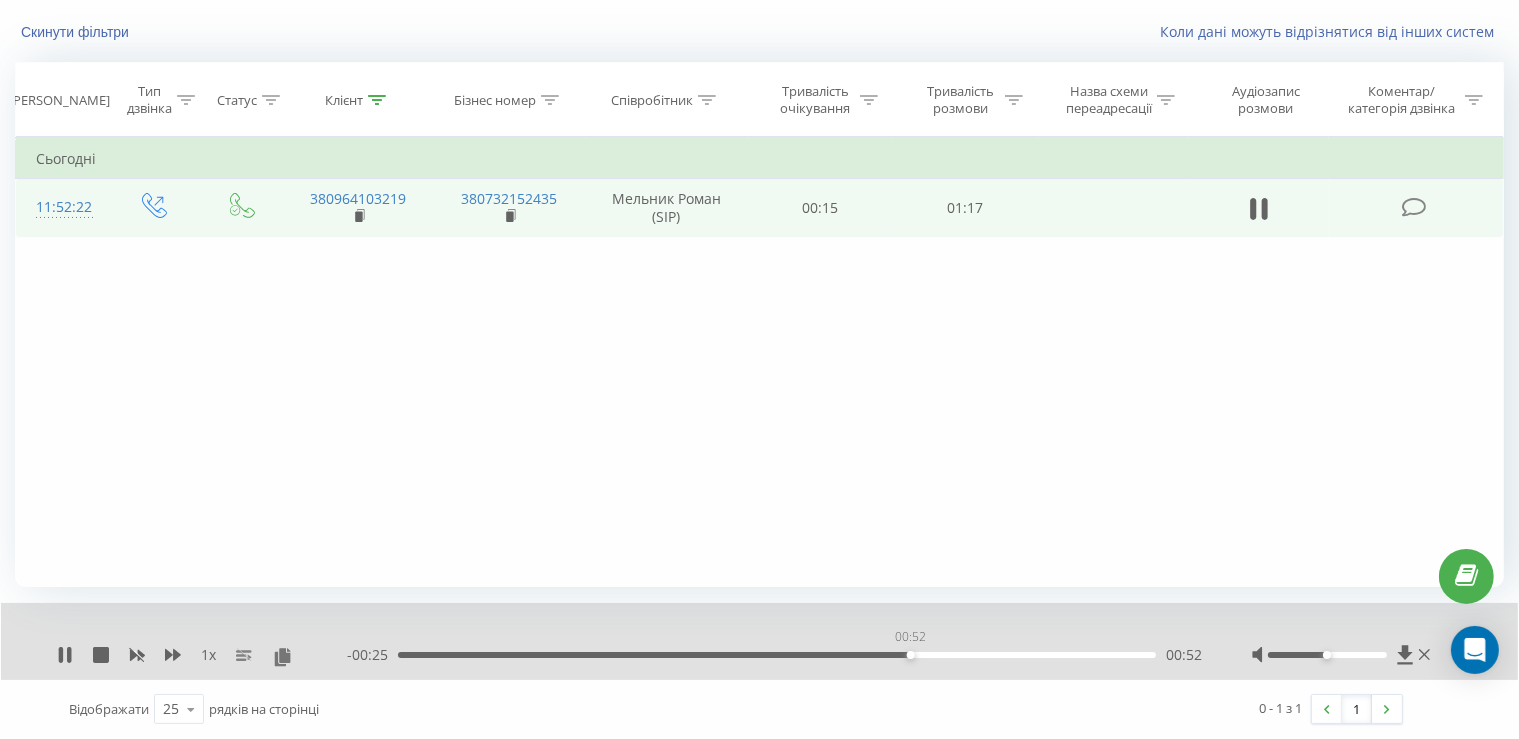 click on "00:52" at bounding box center (777, 655) 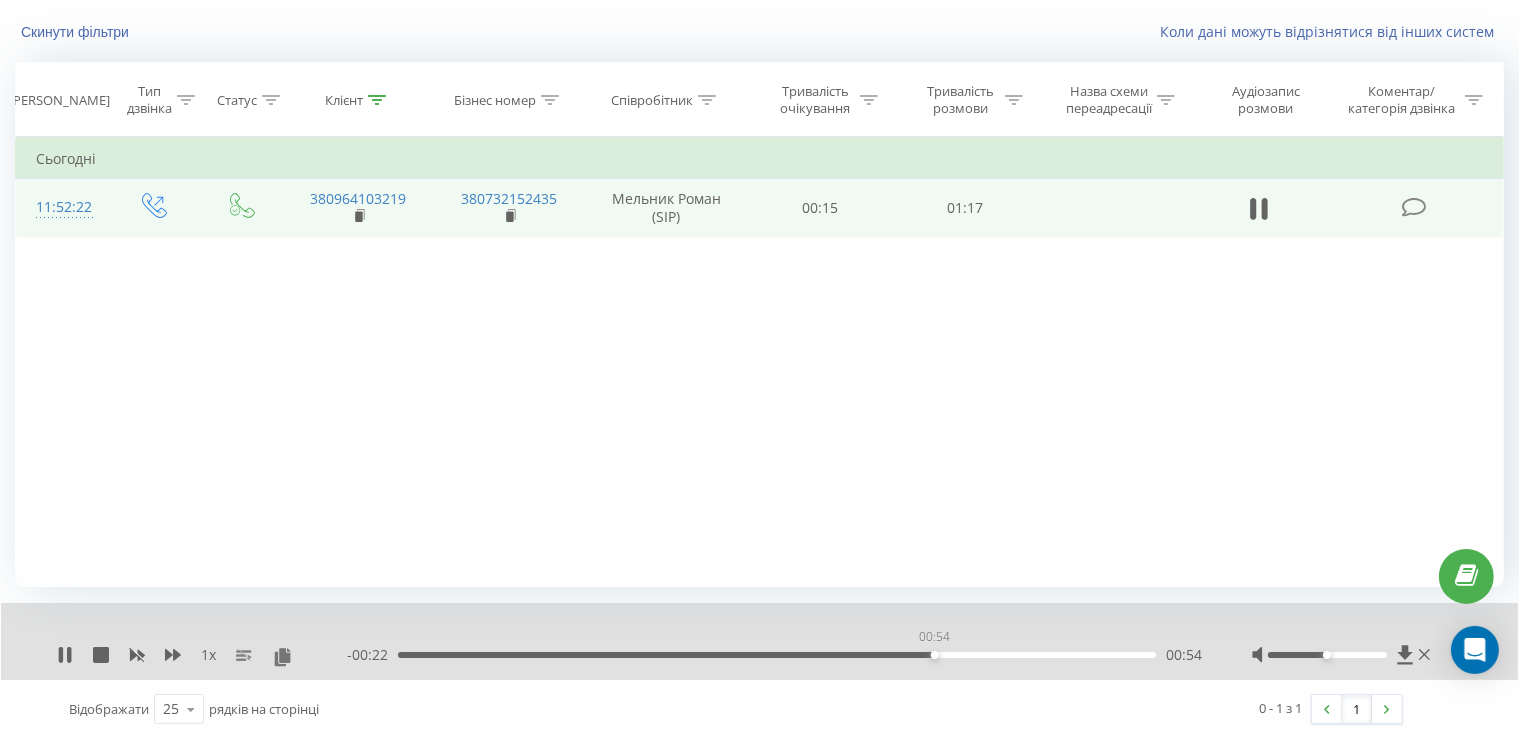 click on "00:54" at bounding box center (777, 655) 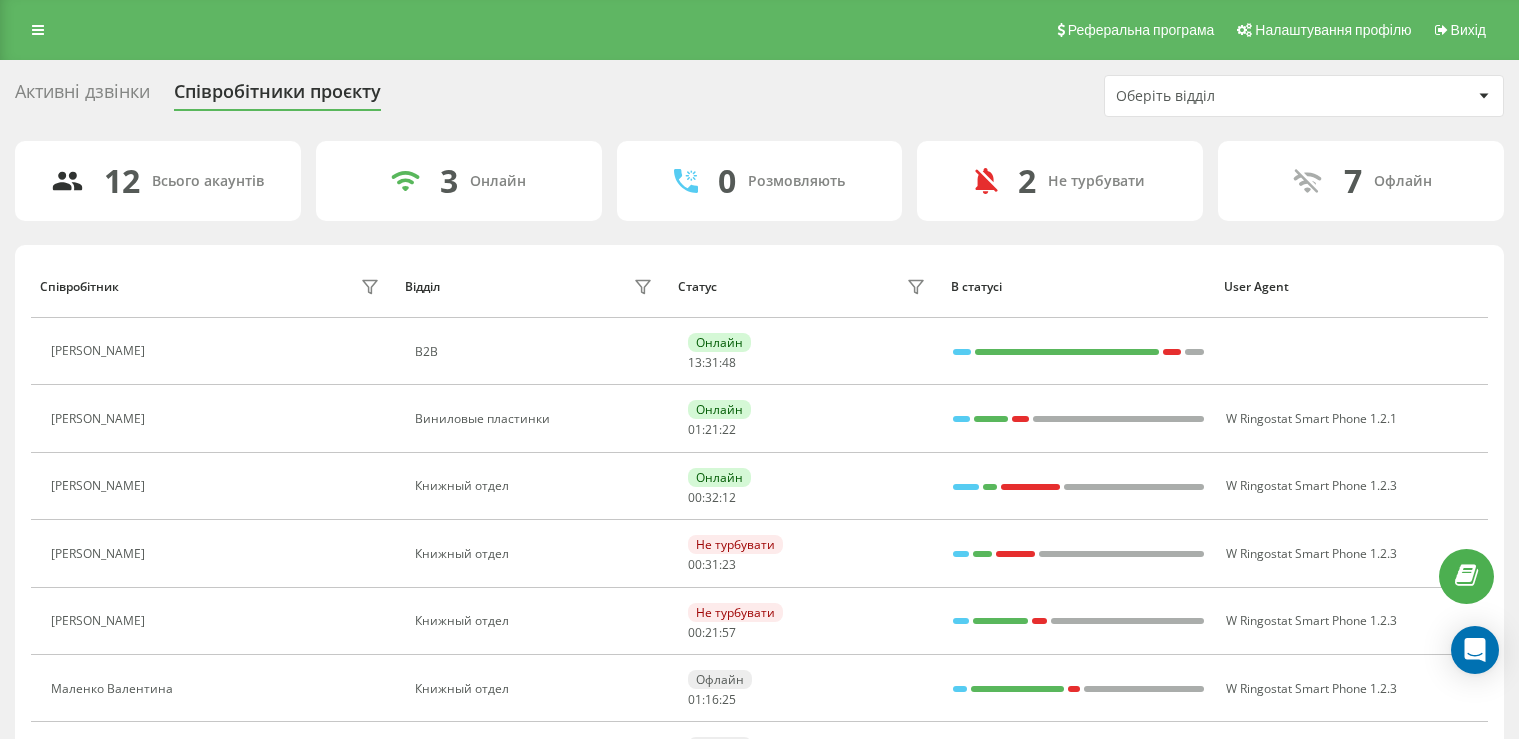 scroll, scrollTop: 0, scrollLeft: 0, axis: both 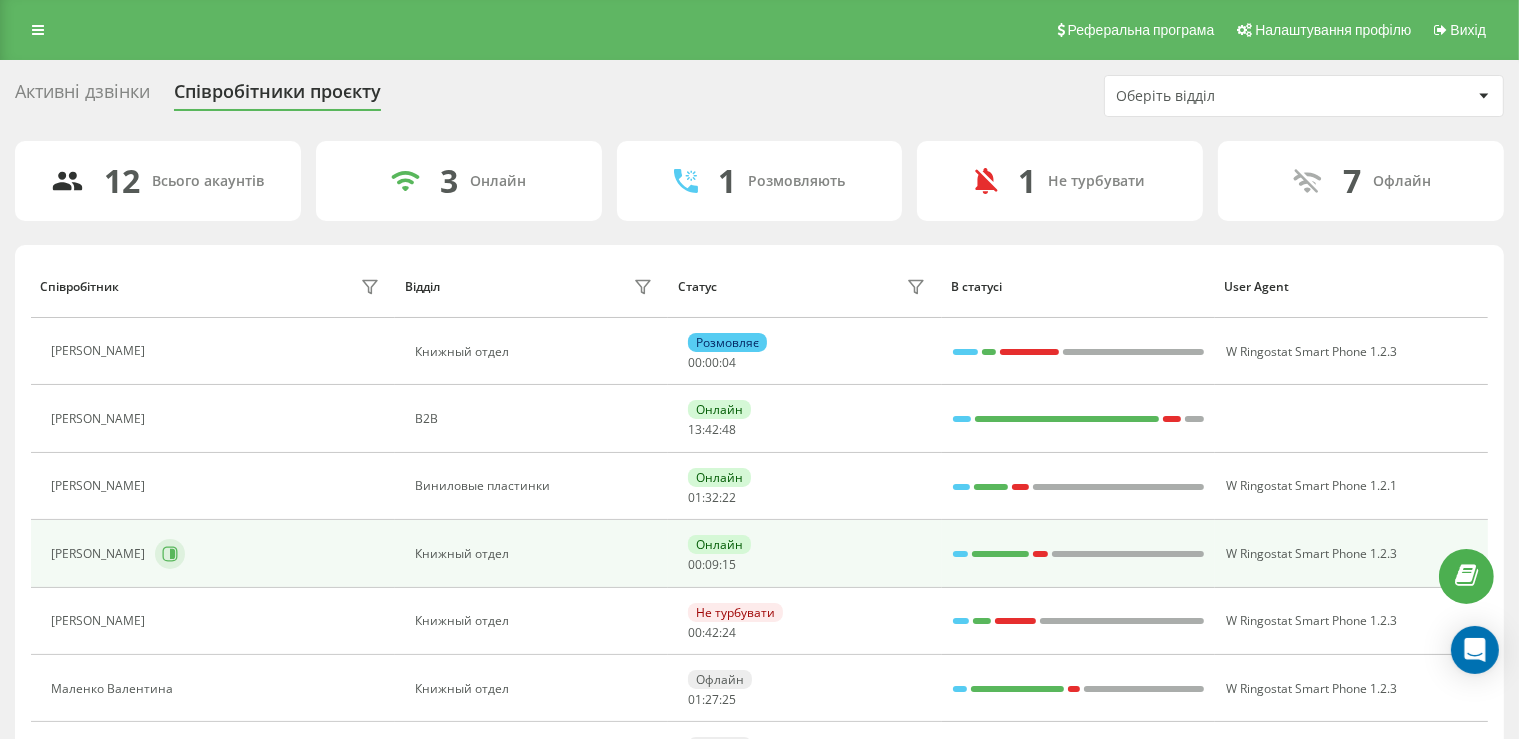 click 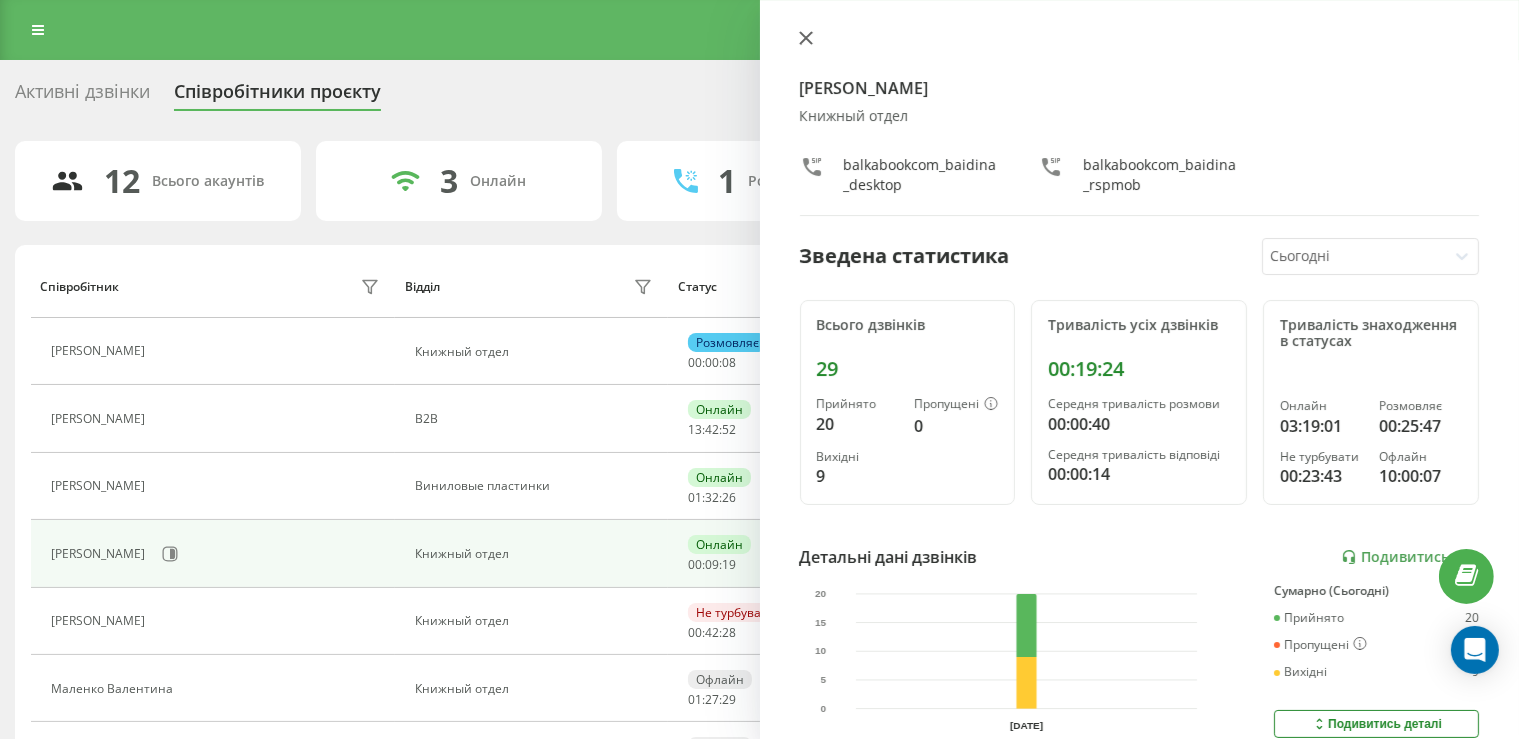 click 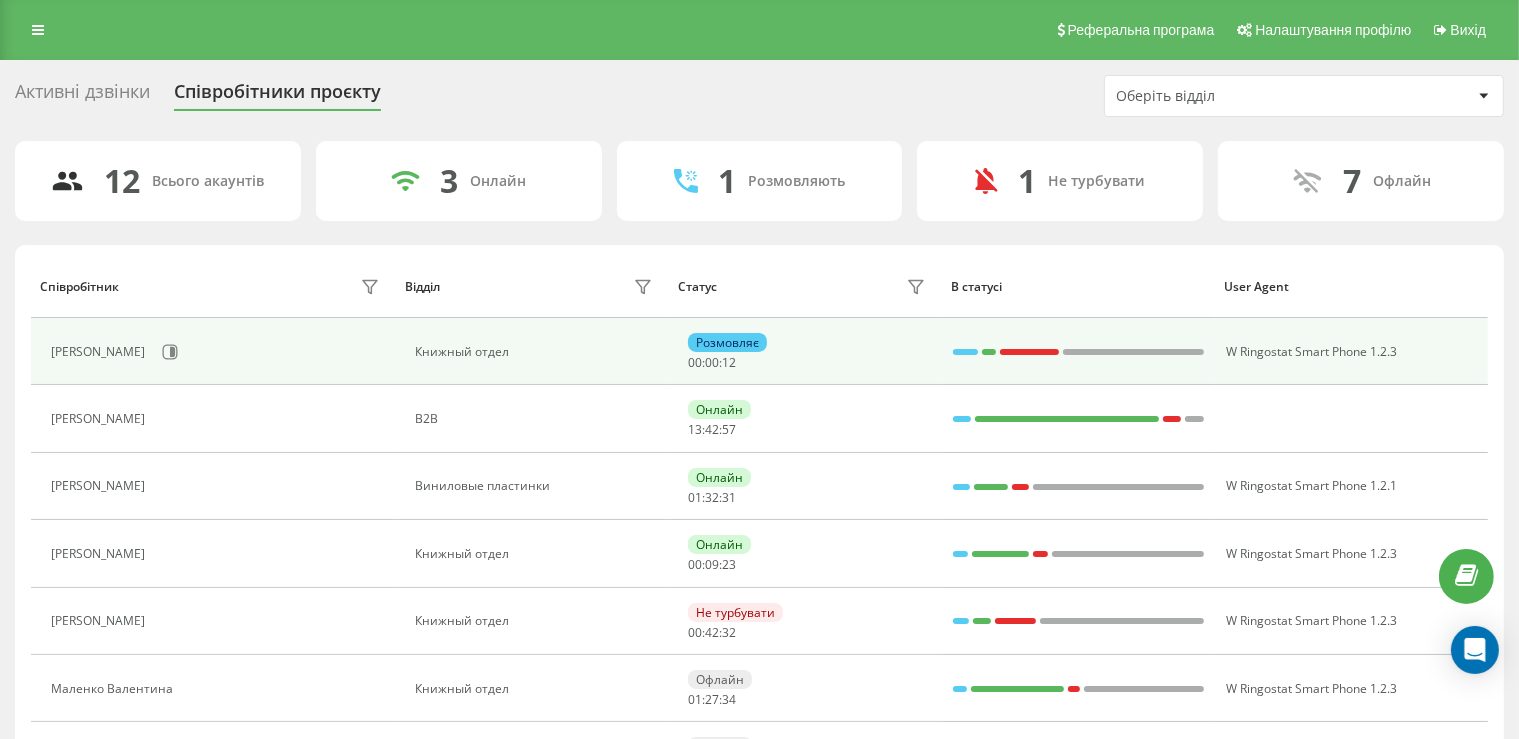click on "Мельник Роман" at bounding box center (217, 352) 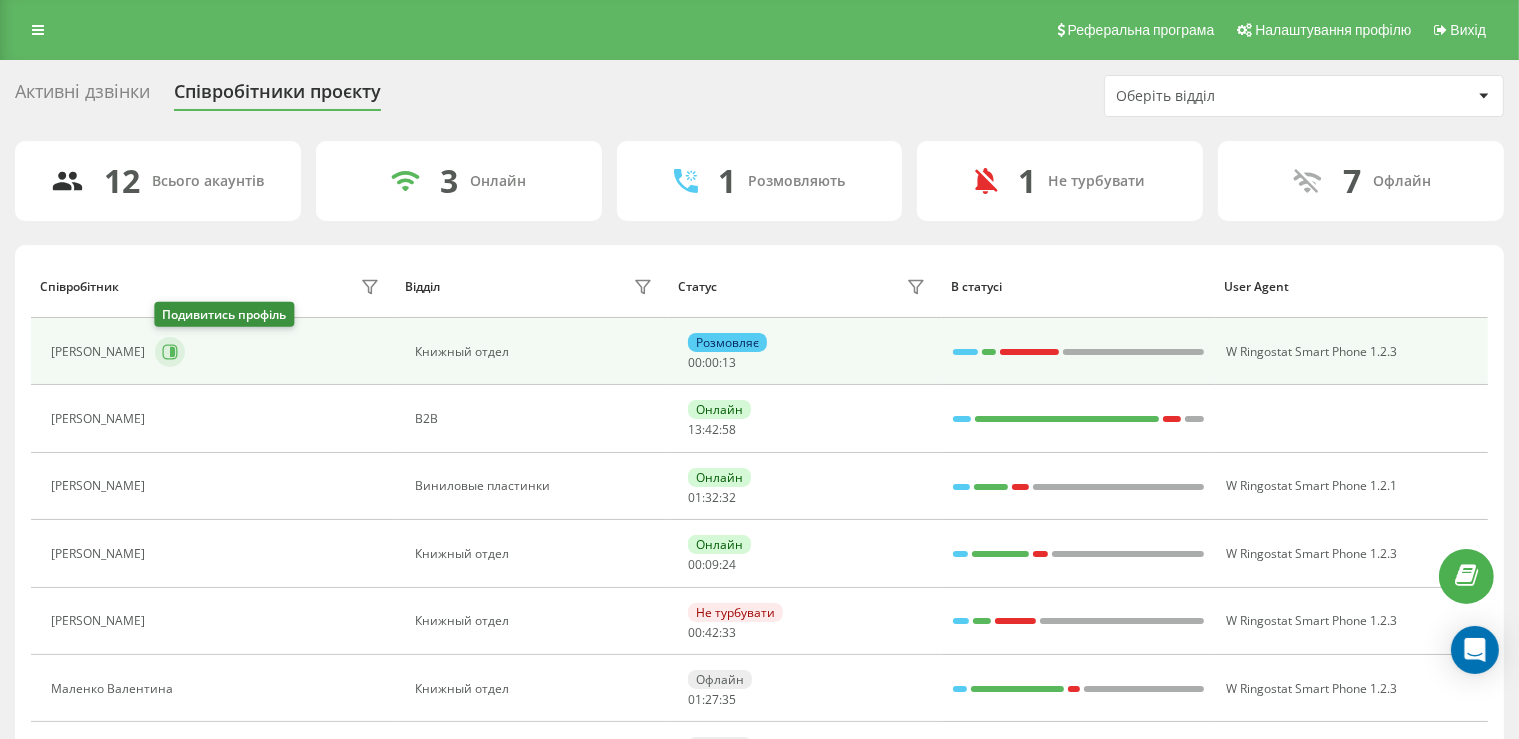 click 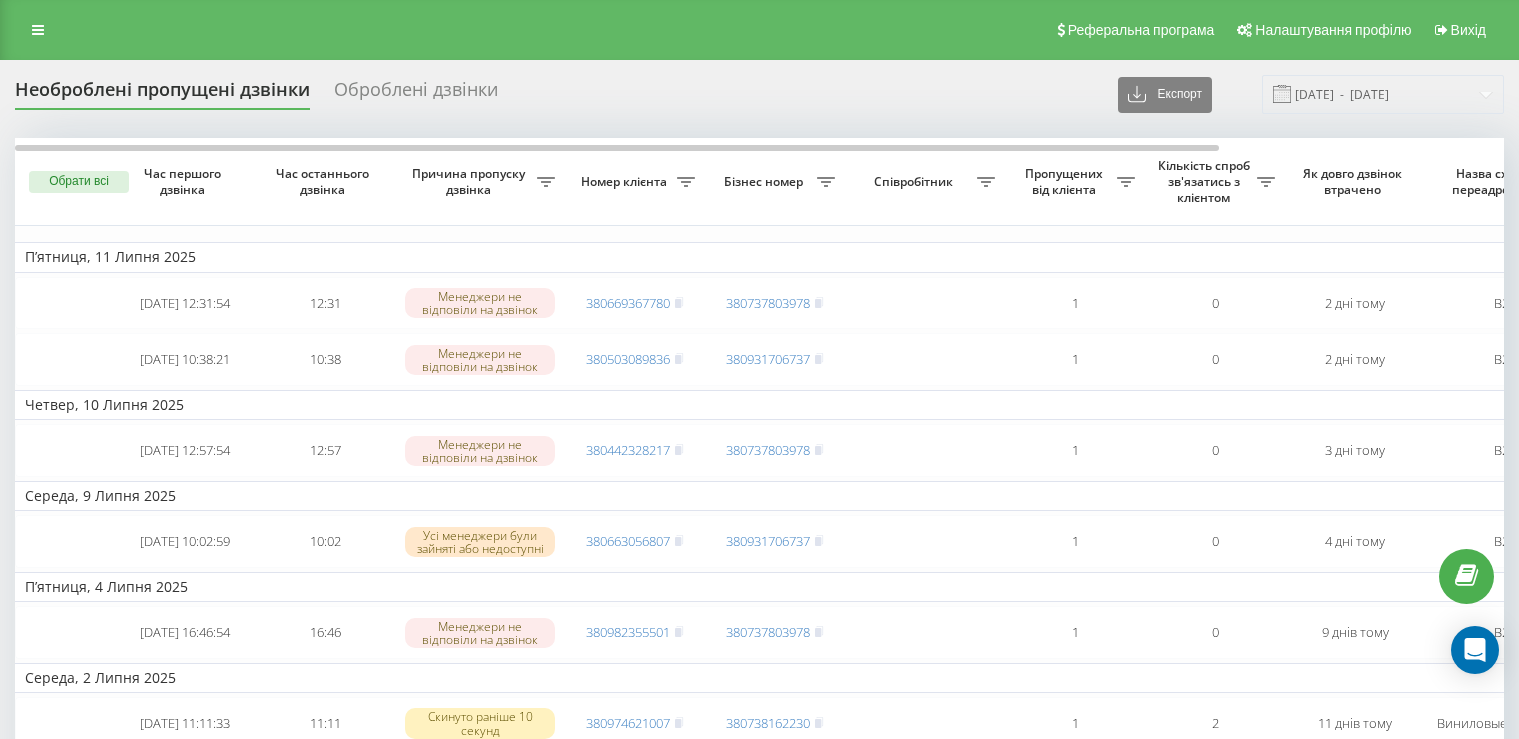 scroll, scrollTop: 0, scrollLeft: 0, axis: both 